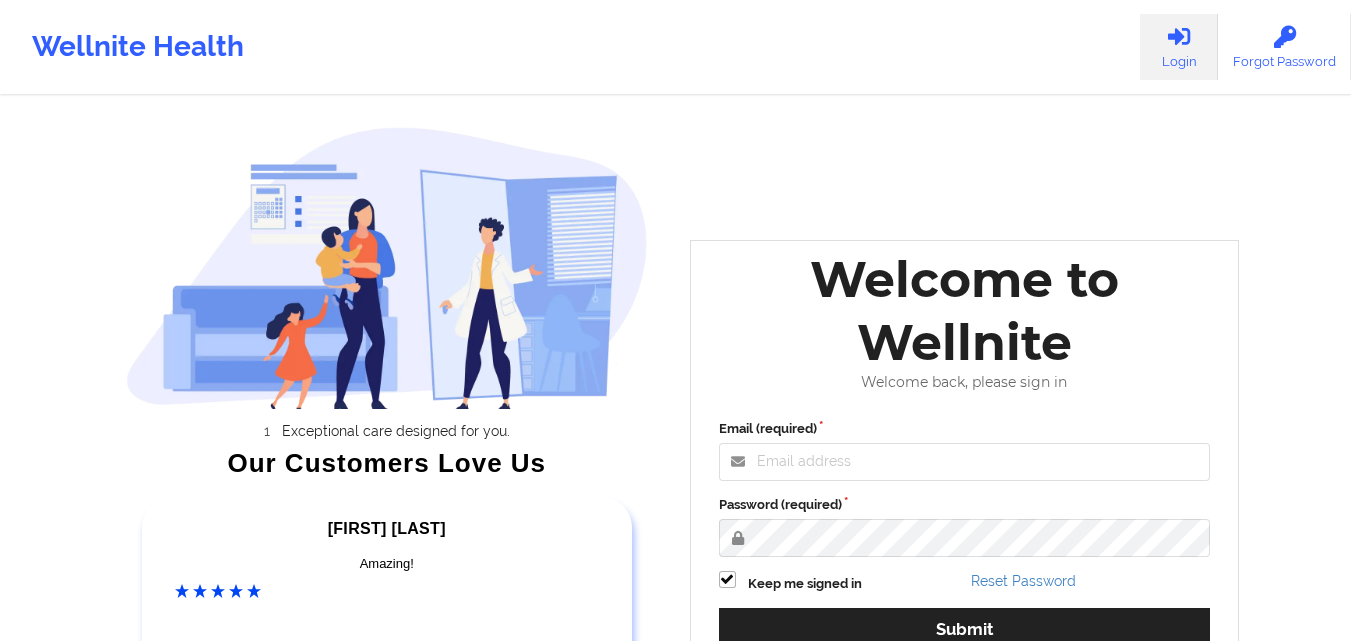 scroll, scrollTop: 0, scrollLeft: 0, axis: both 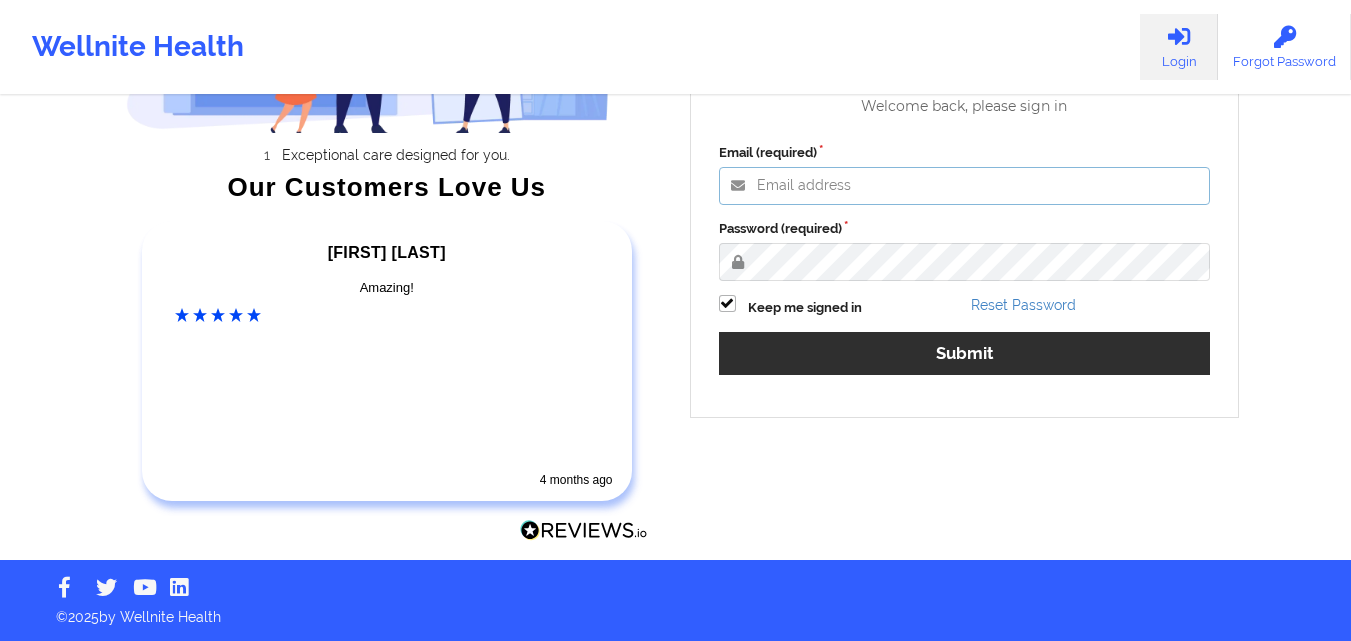 type on "[EMAIL]" 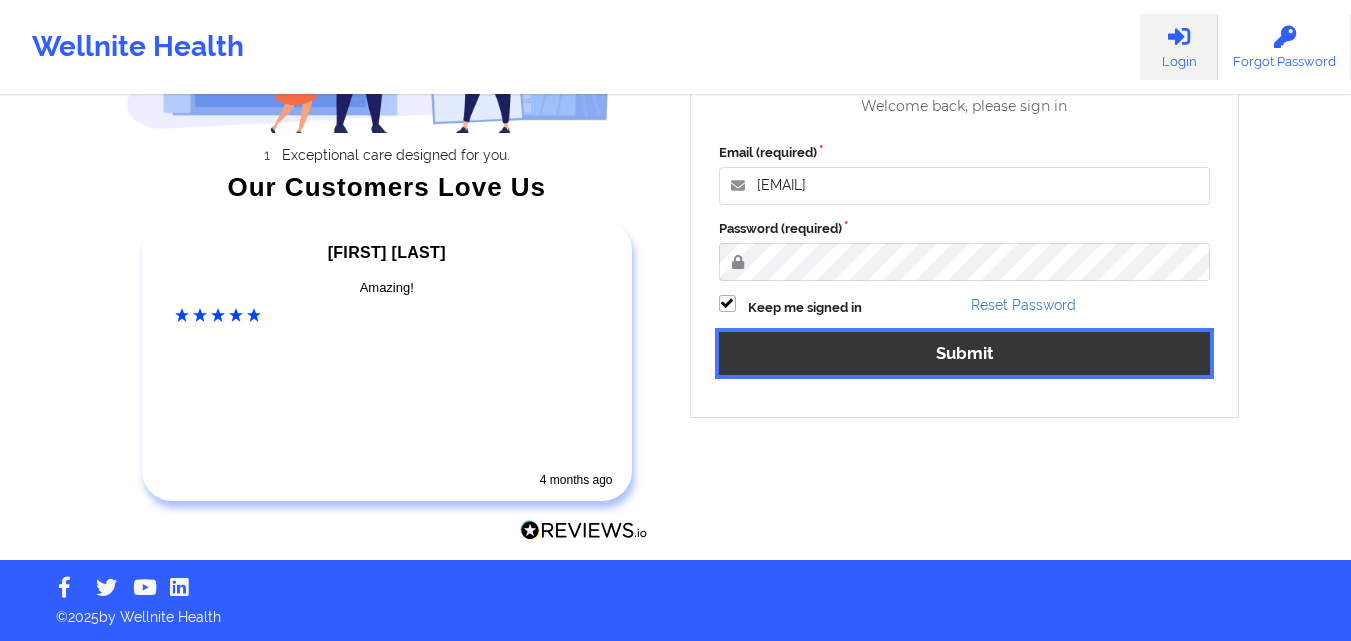 click on "Submit" at bounding box center (965, 353) 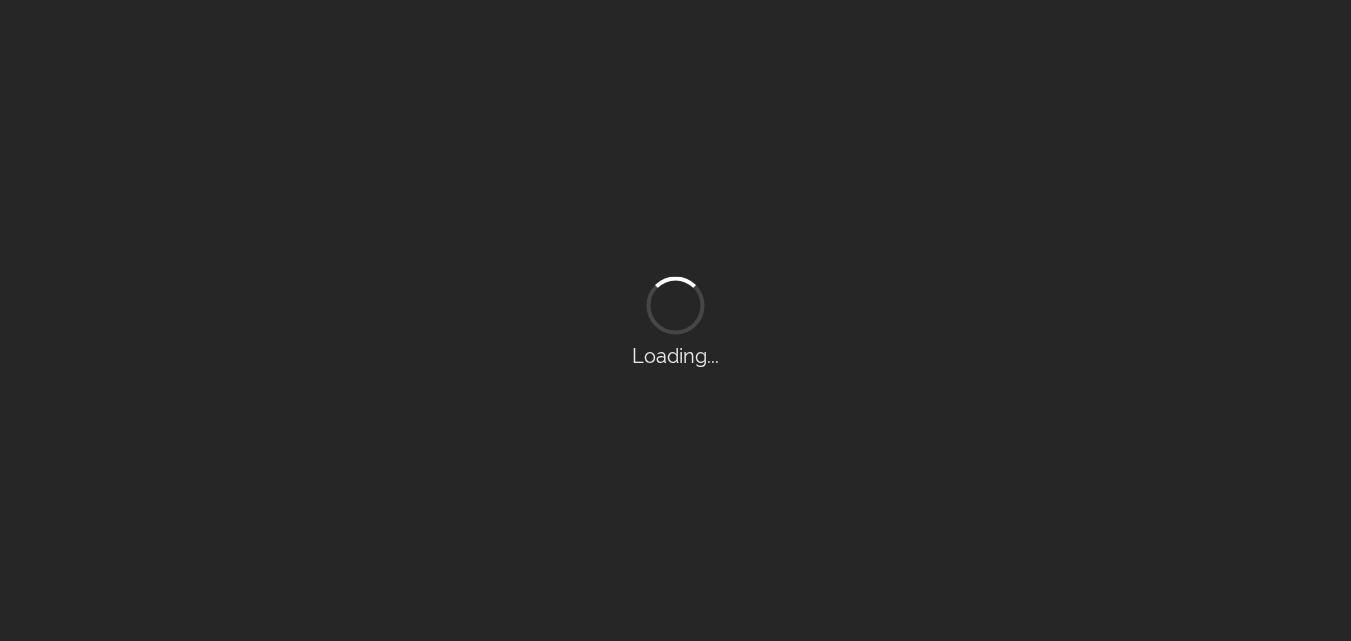 scroll, scrollTop: 0, scrollLeft: 0, axis: both 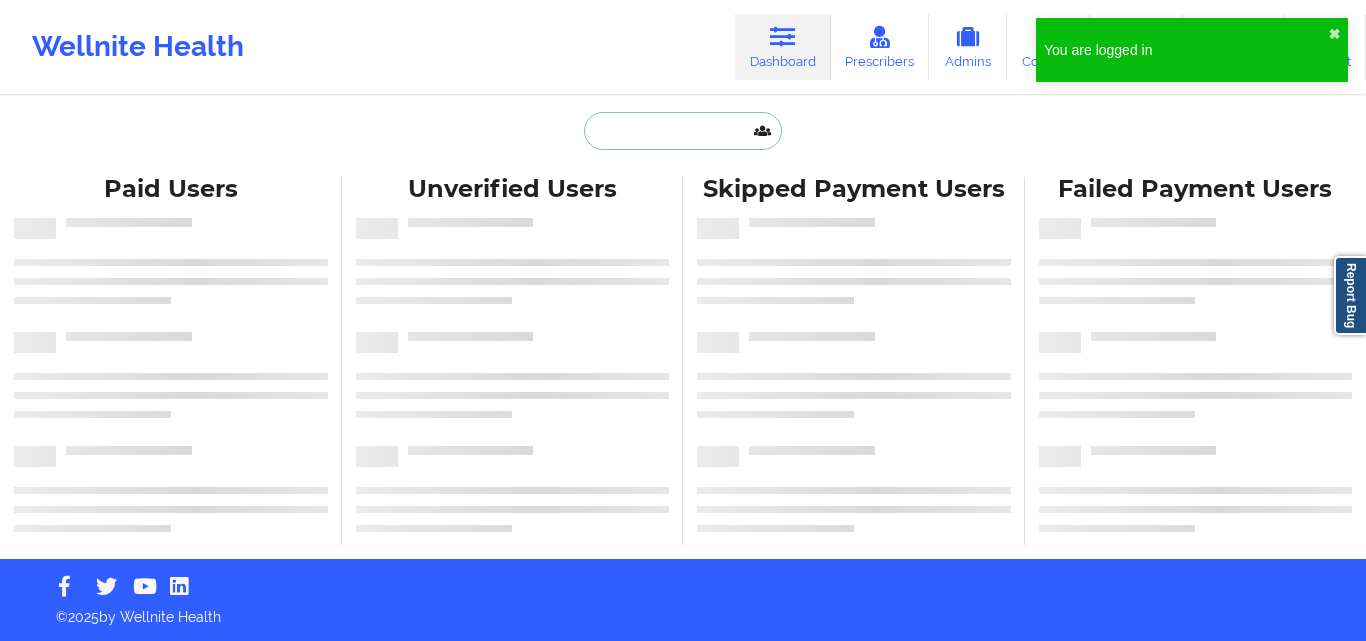 click at bounding box center [683, 131] 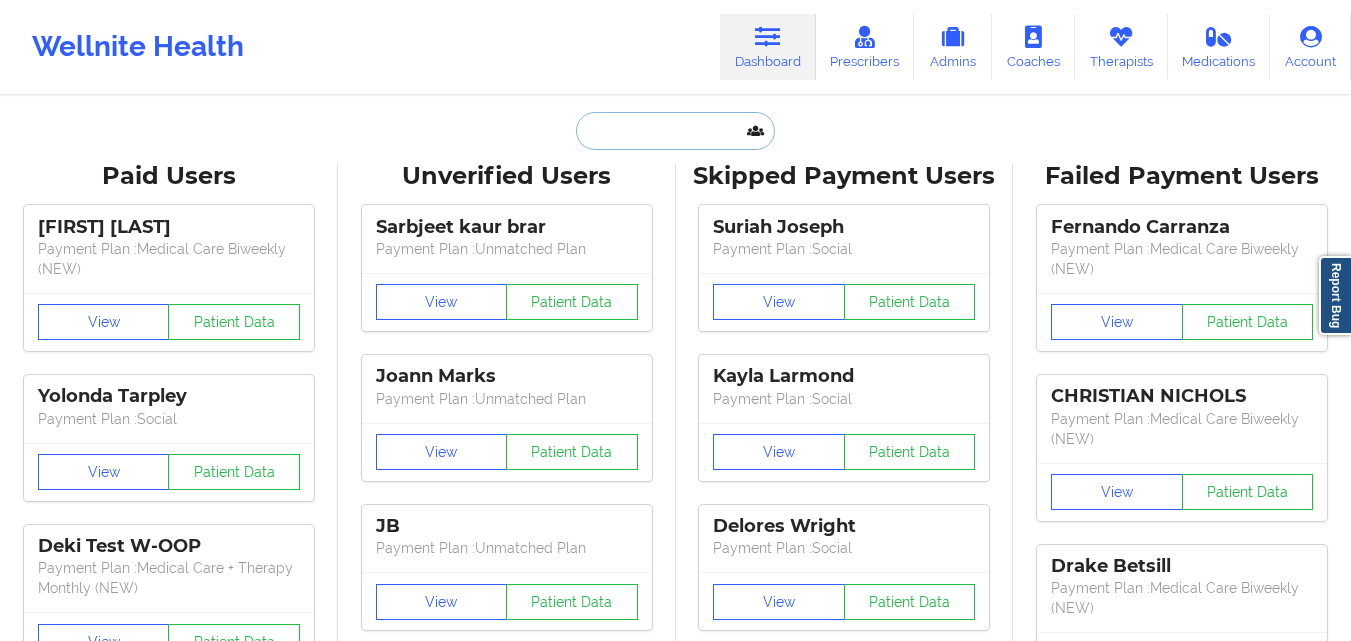 paste on "[FIRST] [LAST]" 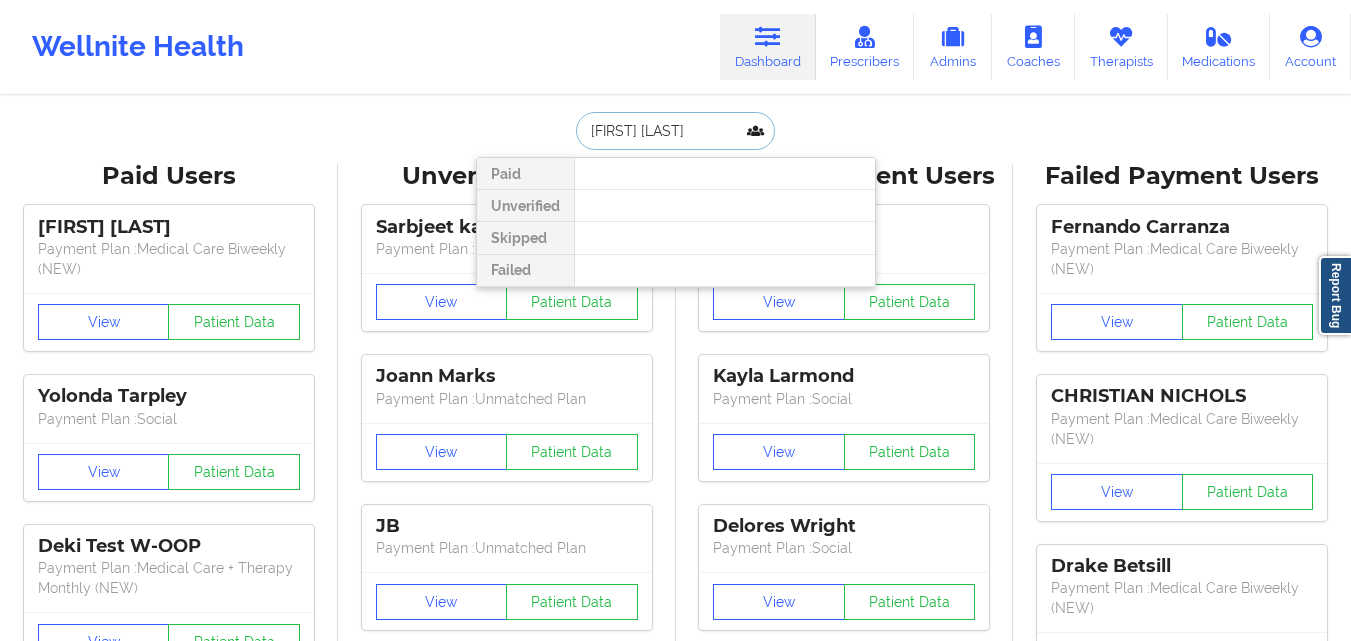click on "[FIRST] [LAST]" at bounding box center (675, 131) 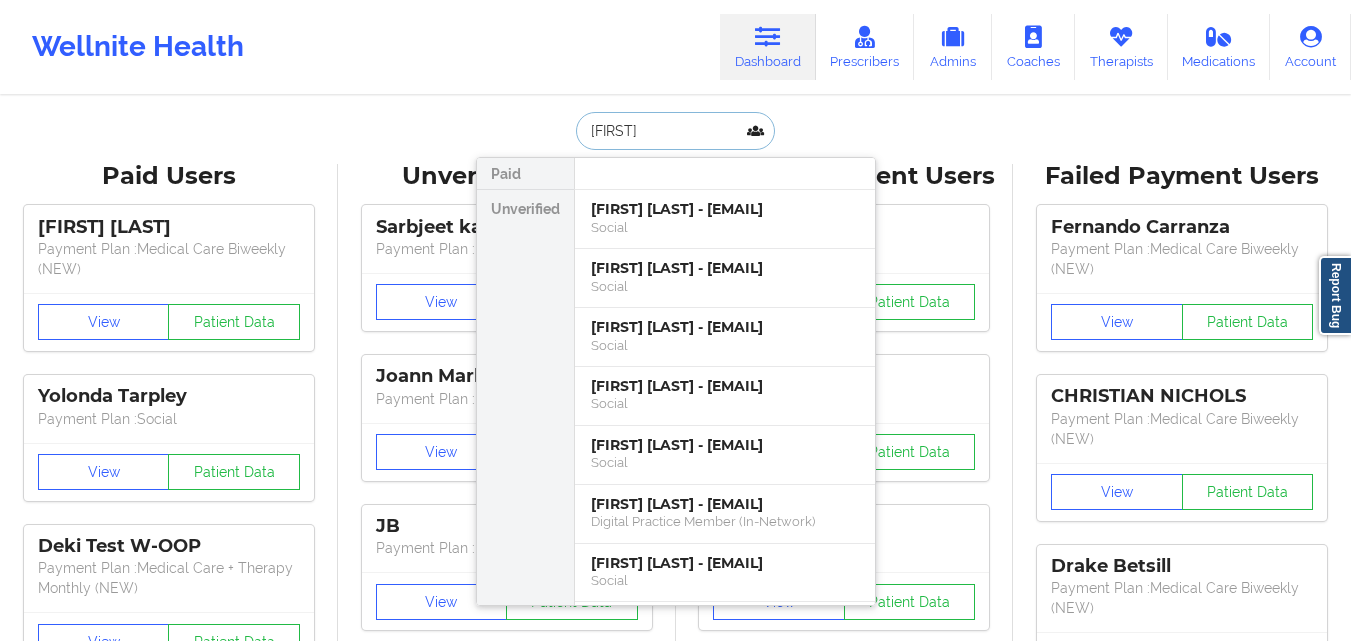 click on "[FIRST]" at bounding box center (675, 131) 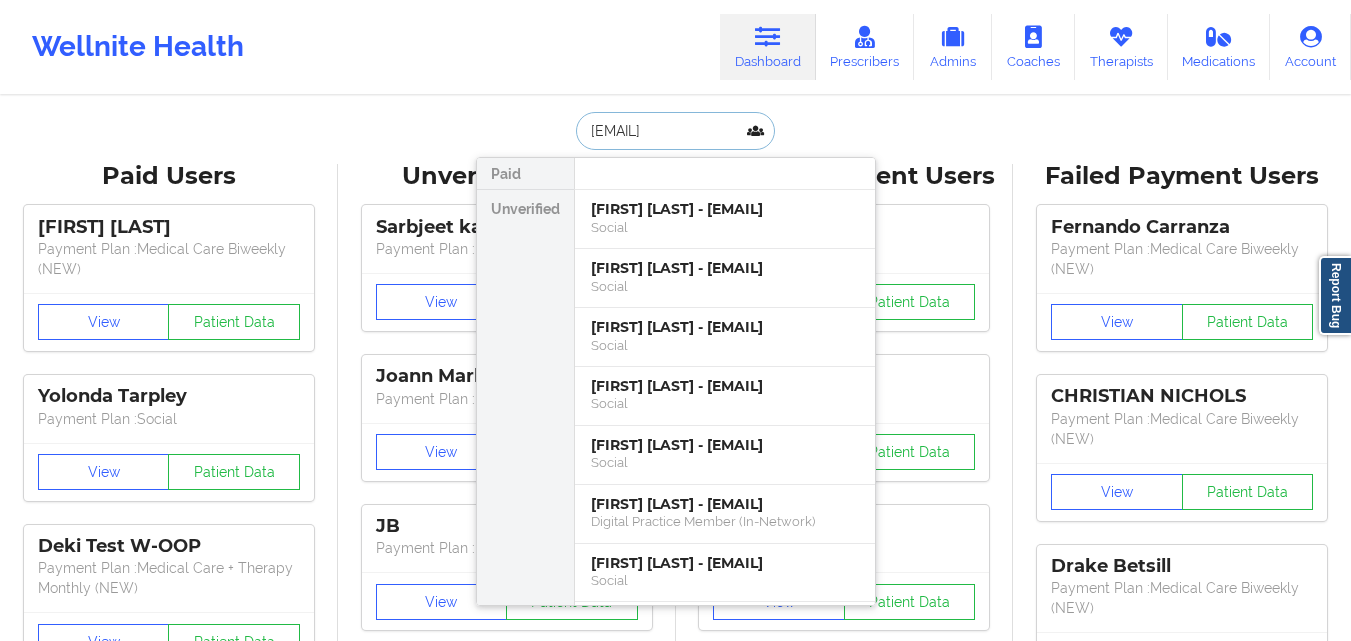 scroll, scrollTop: 0, scrollLeft: 119, axis: horizontal 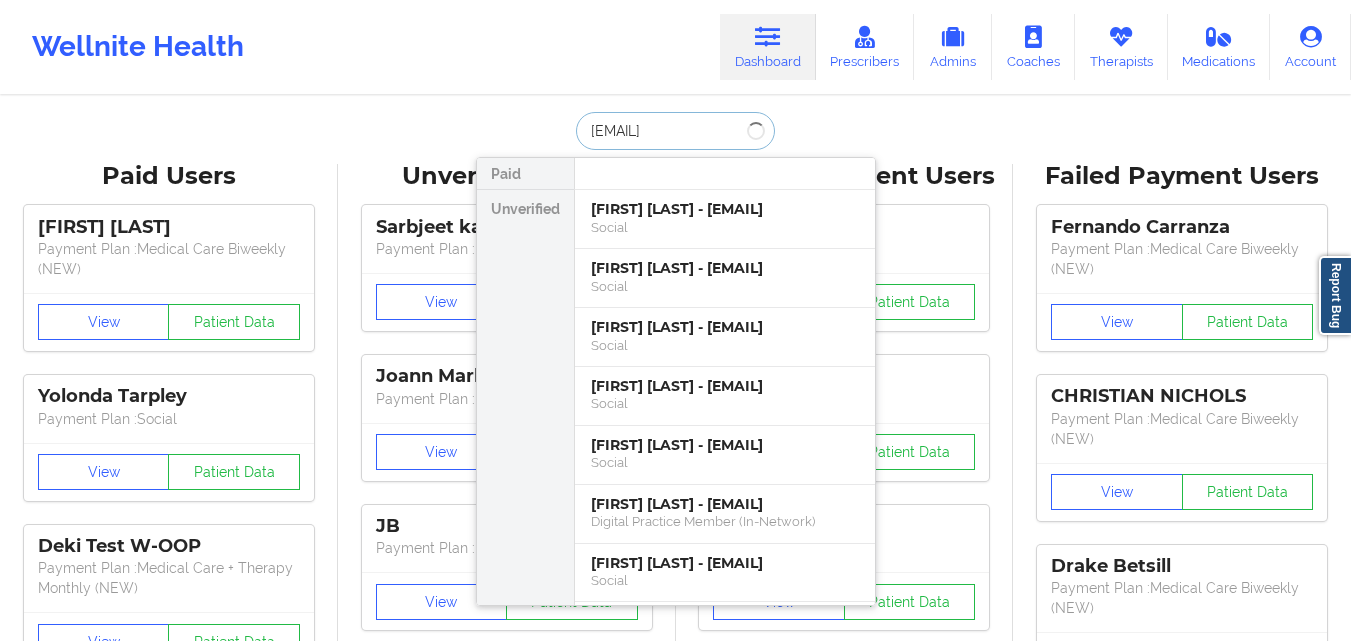 click on "[EMAIL]" at bounding box center (675, 131) 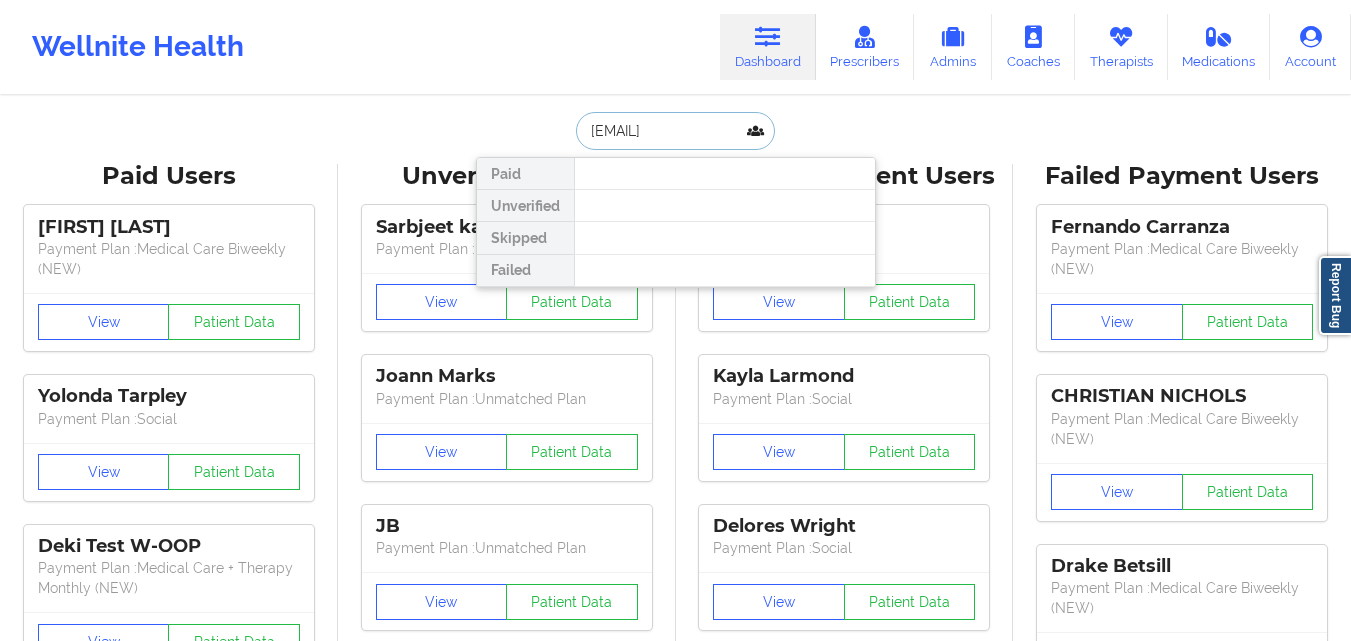 paste 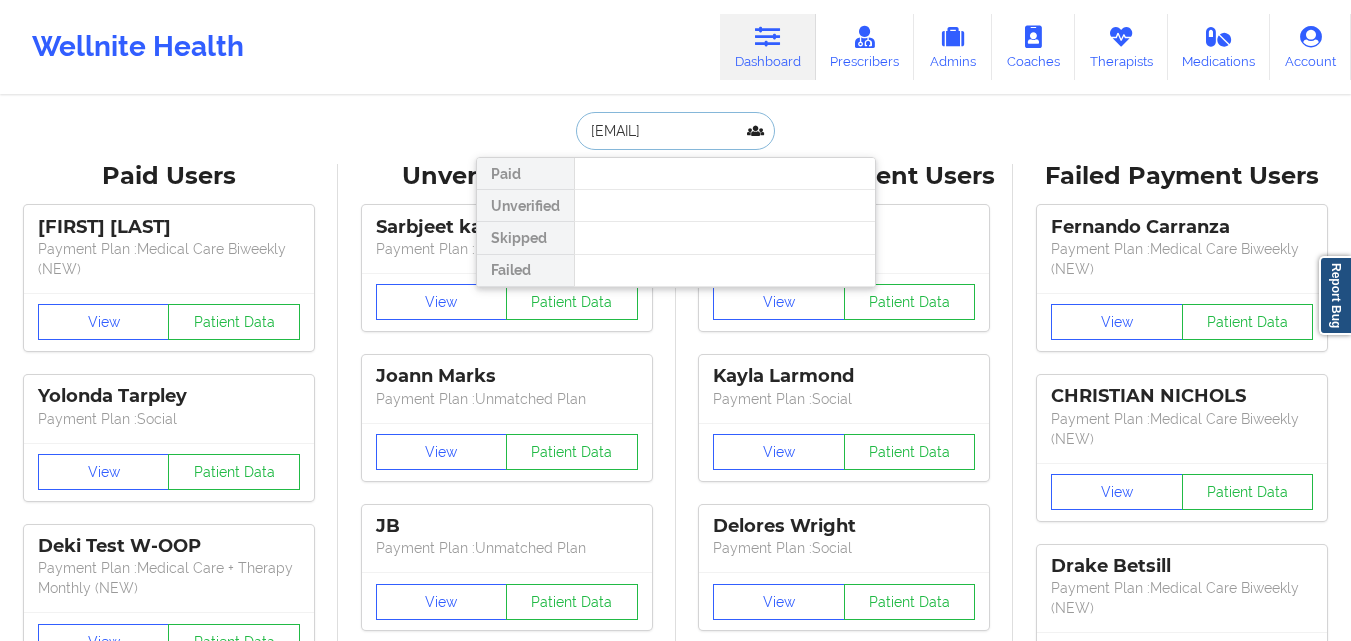 type on "[EMAIL]" 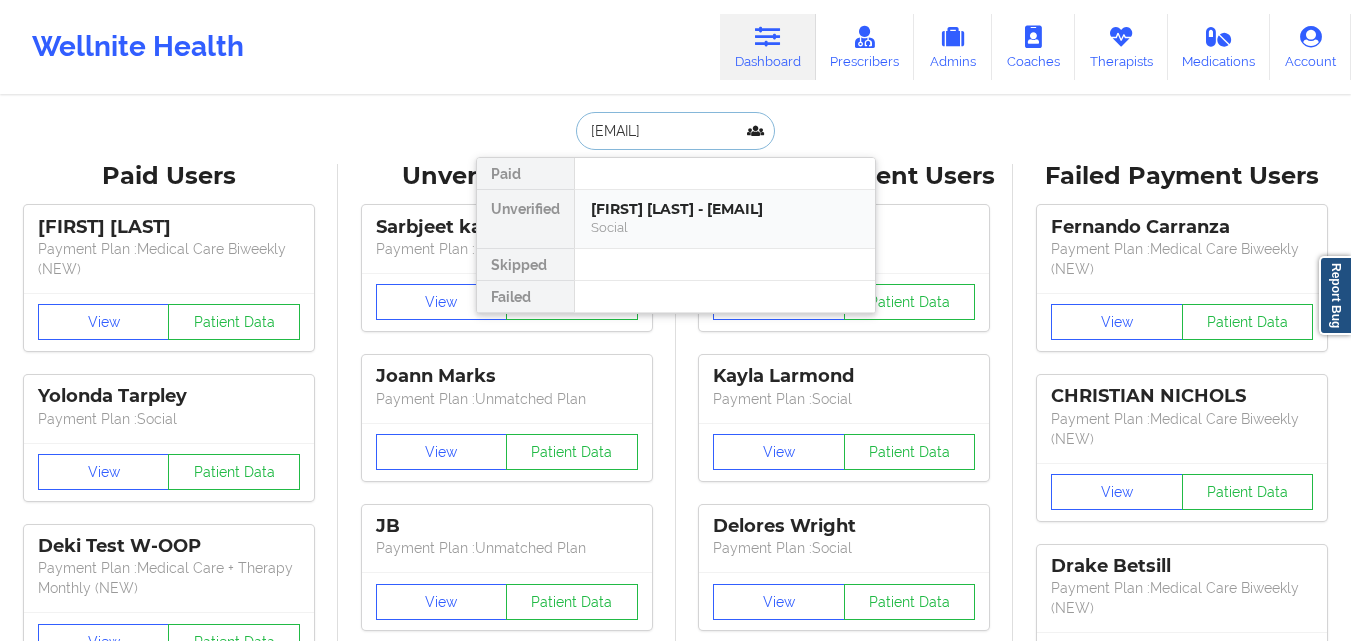 click on "[FIRST] [LAST] - [EMAIL]" at bounding box center [725, 209] 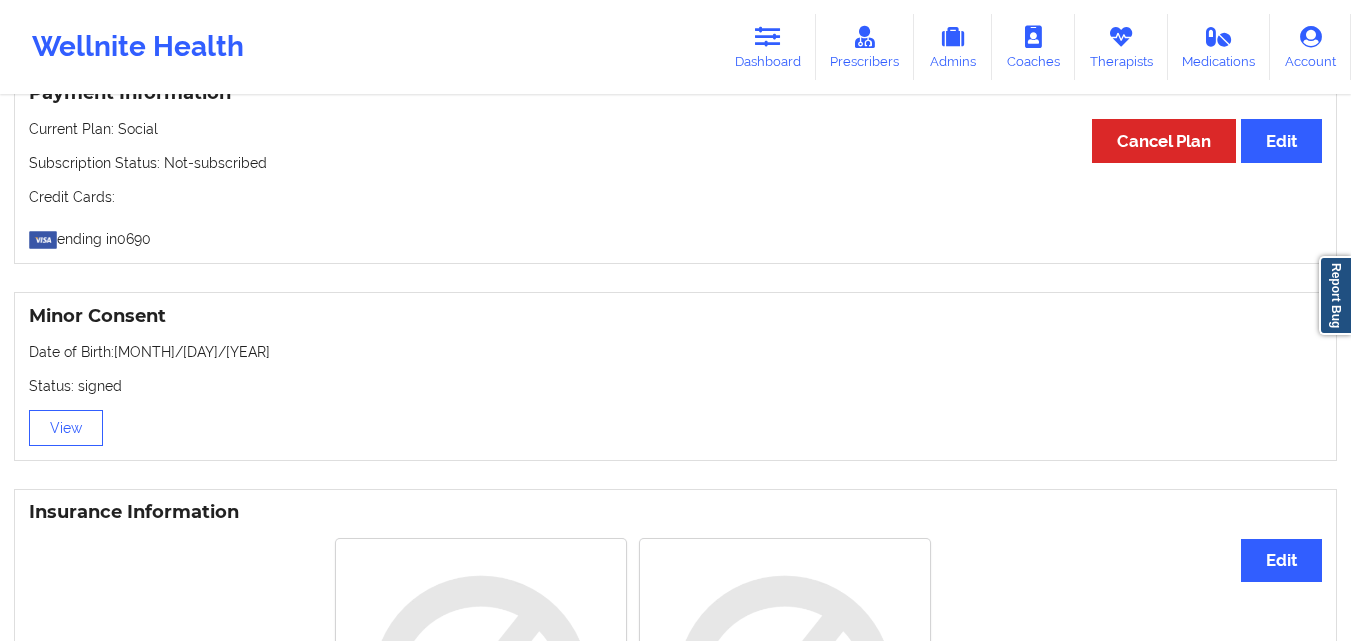 scroll, scrollTop: 1100, scrollLeft: 0, axis: vertical 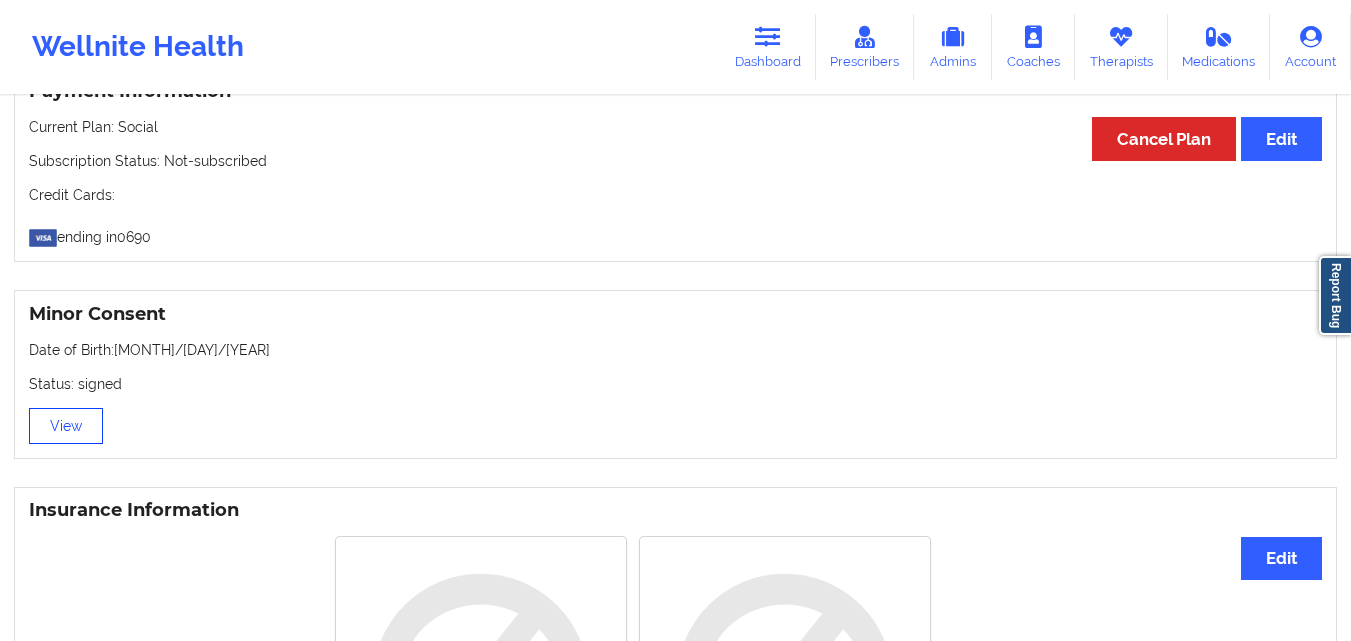 click on "View" at bounding box center [66, 426] 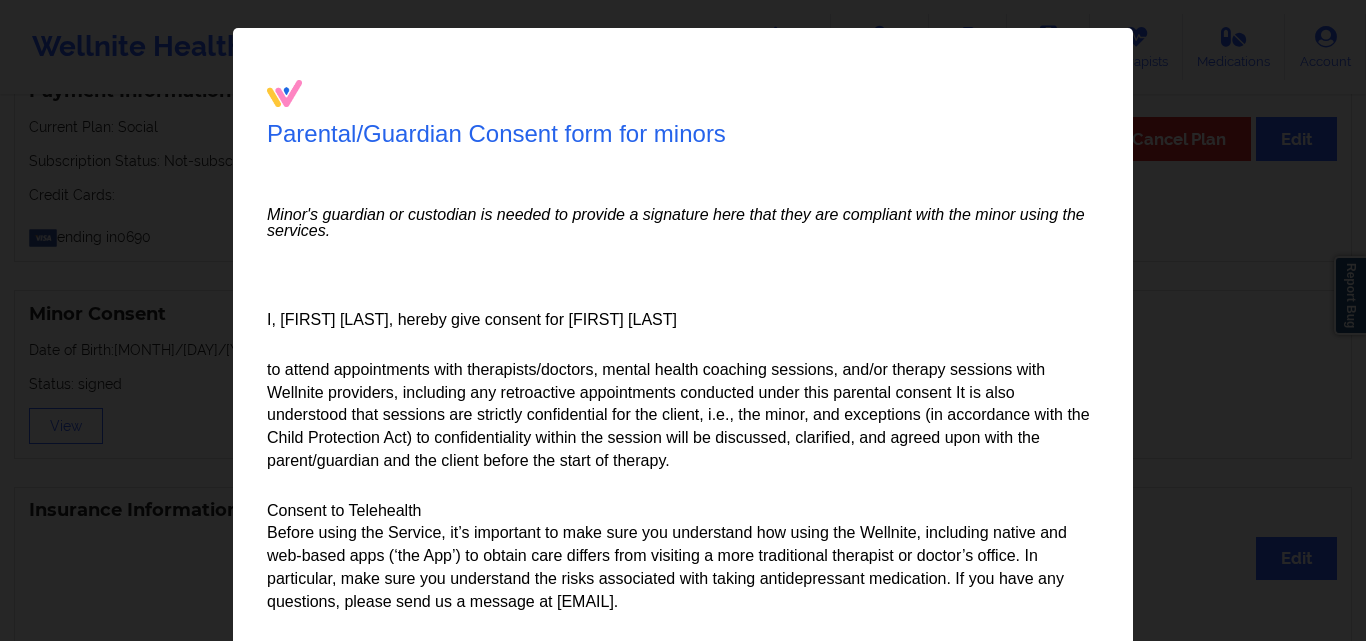 click on "Parental/Guardian Consent form for minors Minor's guardian or custodian is needed to provide a signature here that they are compliant with the minor using the services. I, [FIRST] [LAST], hereby give consent for [FIRST] [LAST] to attend appointments with therapists/doctors, mental health coaching sessions, and/or therapy sessions with Wellnite providers, including any retroactive appointments conducted under this parental consent It is also understood that sessions are strictly confidential for the client, i.e., the minor, and exceptions (in accordance with the Child Protection Act) to confidentiality within the session will be discussed, clarified, and agreed upon with the parent/guardian and the client before the start of therapy. Consent to Telehealth Not For Emergencies I understand that I should never use the App or Website in an emergency. I understand that in an emergency, I should dial 911 or go to an emergency department. Telehealth Doctor/Therapist-Patient Relationship" at bounding box center (683, 320) 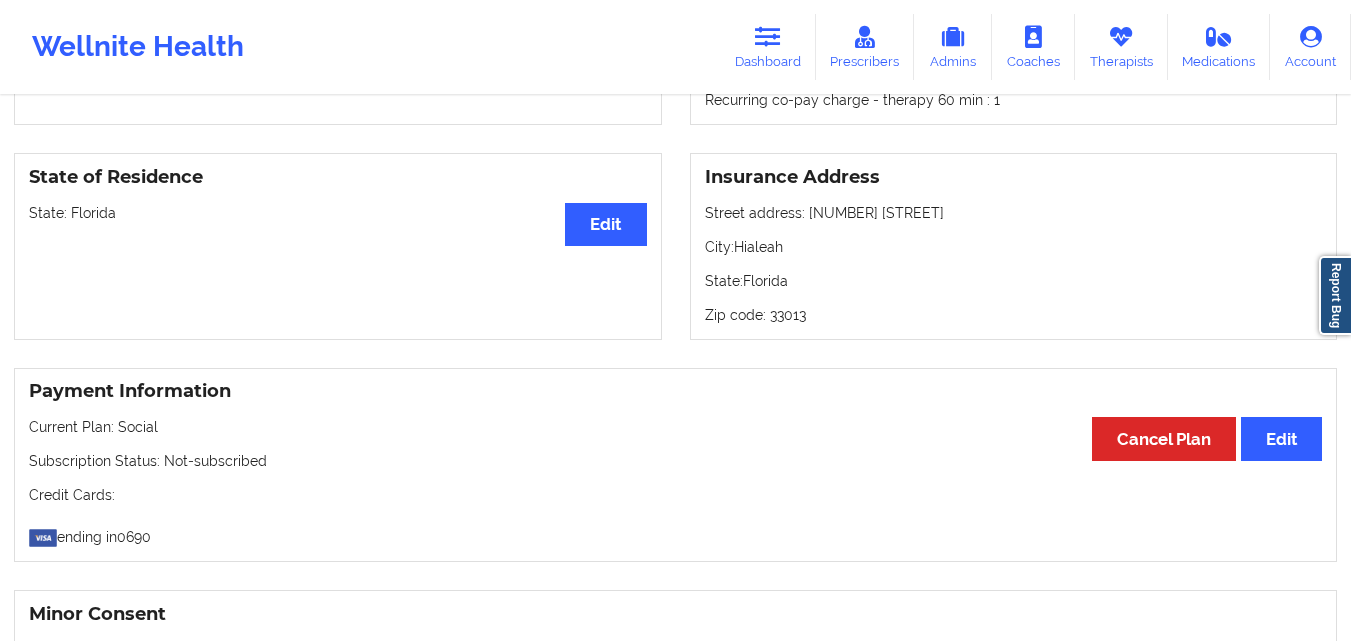 scroll, scrollTop: 1100, scrollLeft: 0, axis: vertical 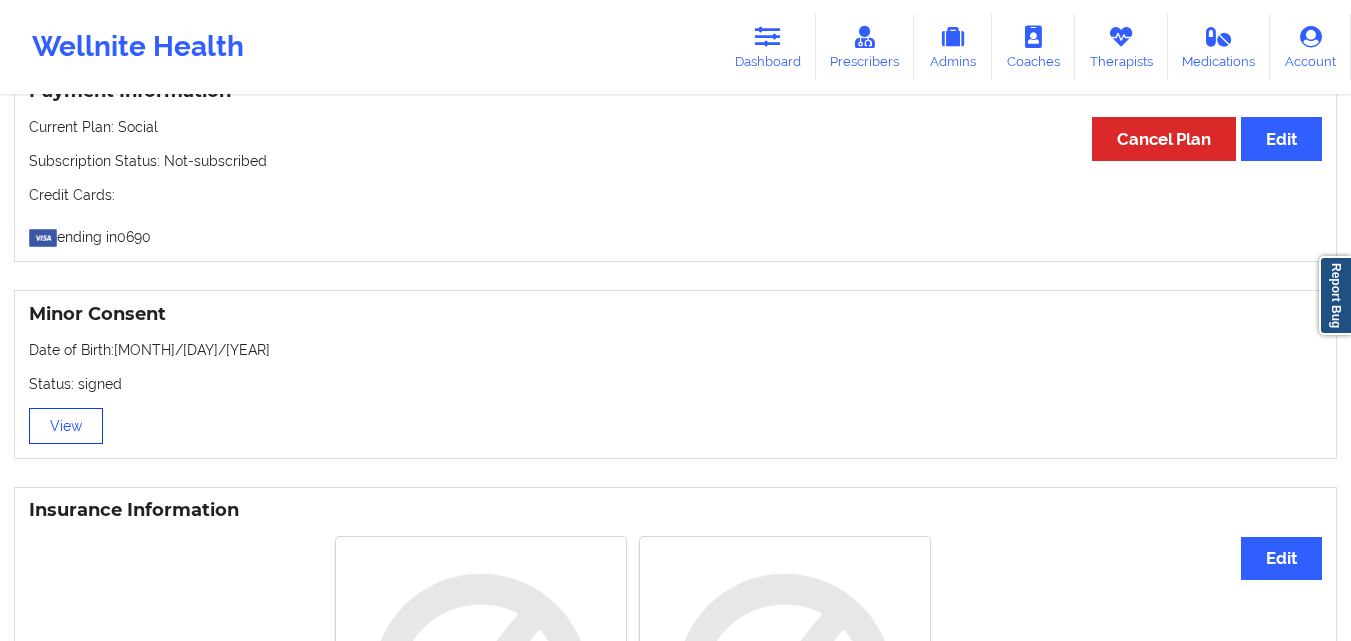click on "View" at bounding box center [66, 426] 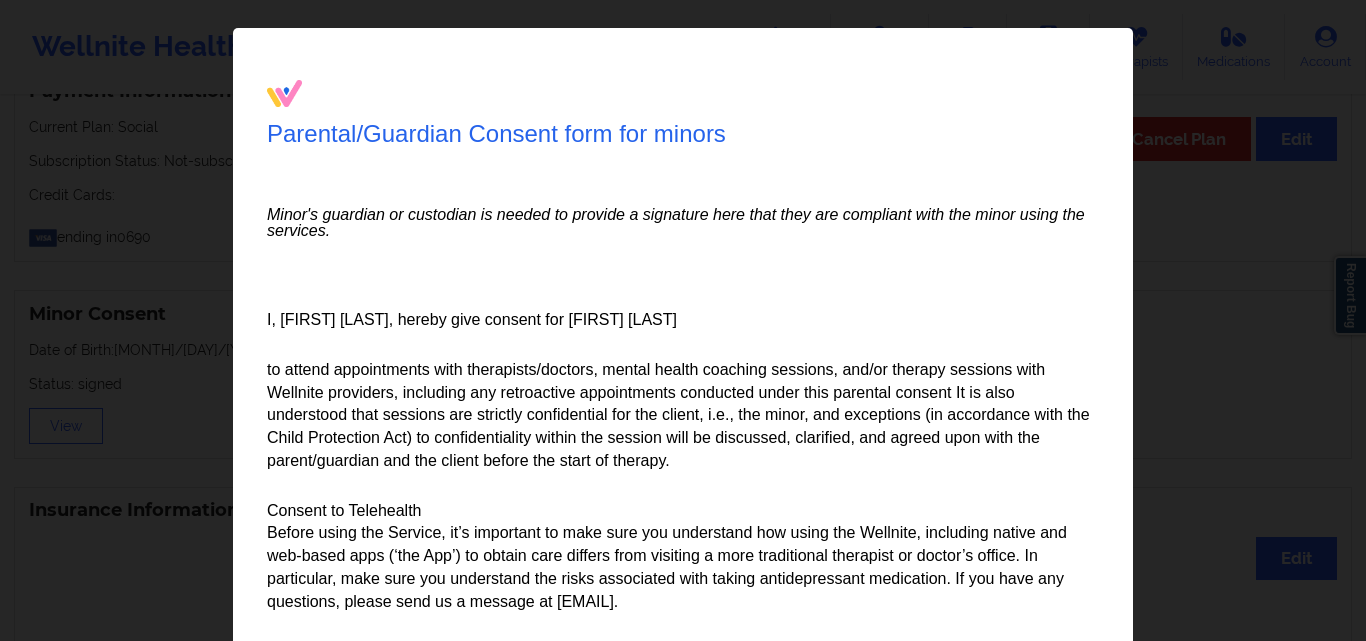 drag, startPoint x: 555, startPoint y: 320, endPoint x: 690, endPoint y: 319, distance: 135.00371 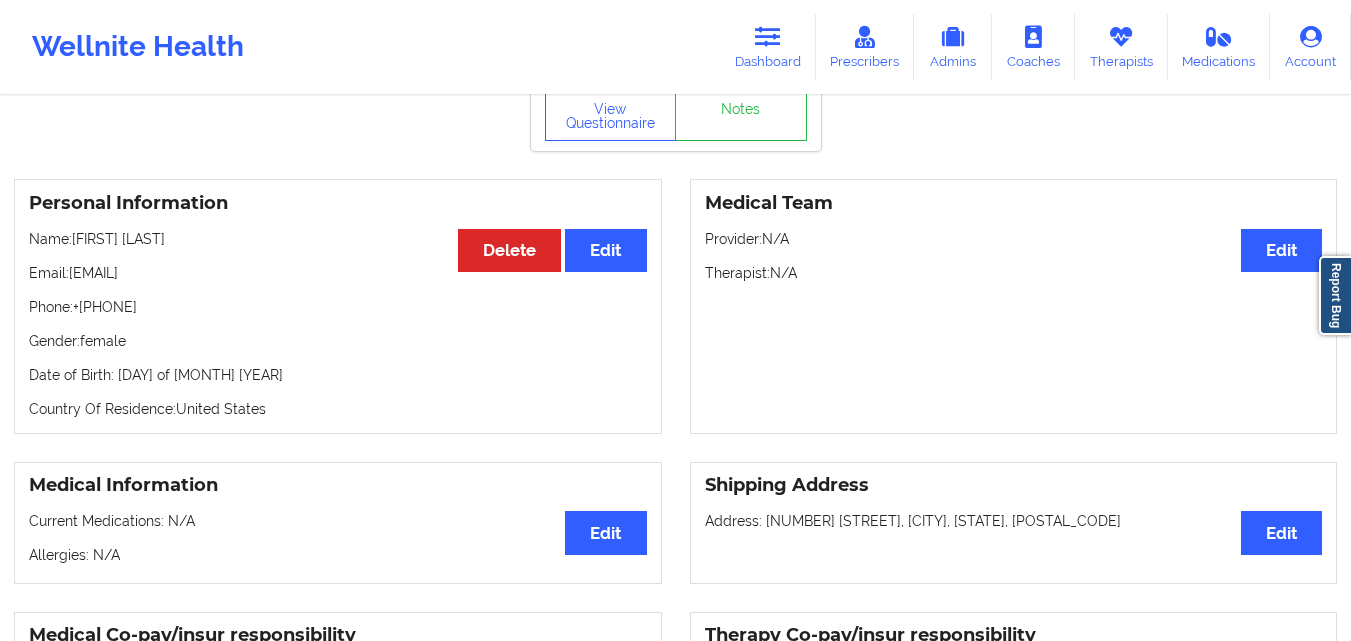 scroll, scrollTop: 0, scrollLeft: 0, axis: both 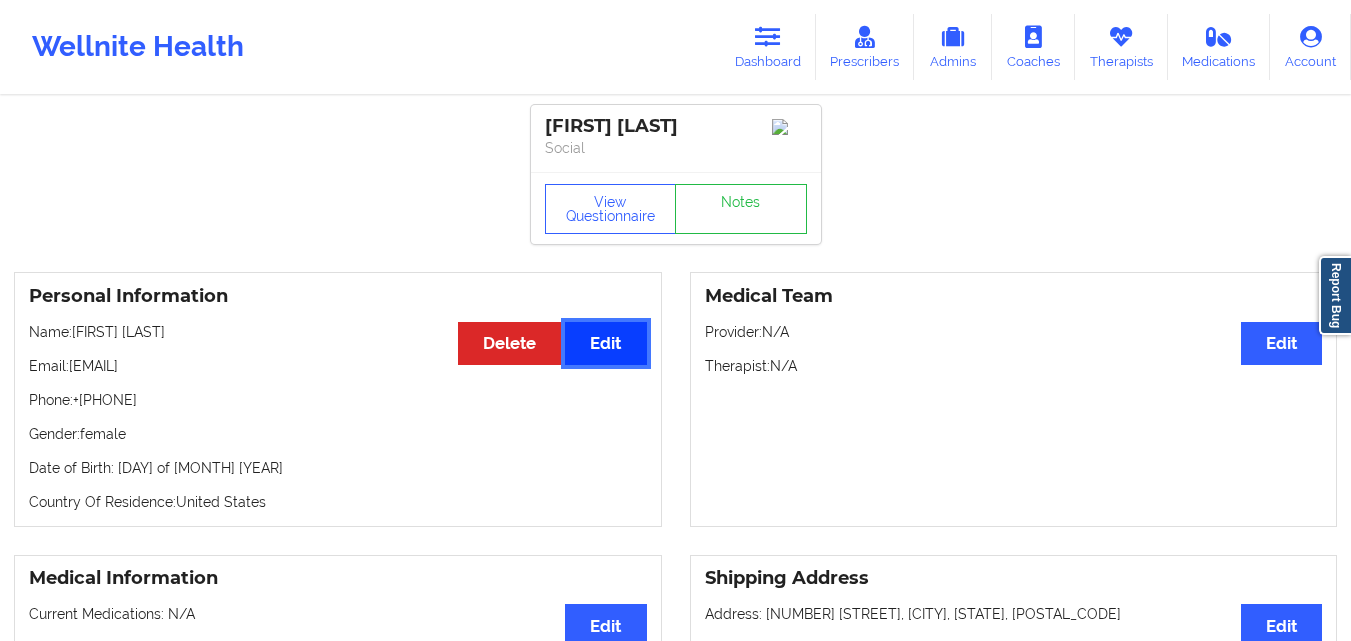 click on "Edit" at bounding box center (605, 343) 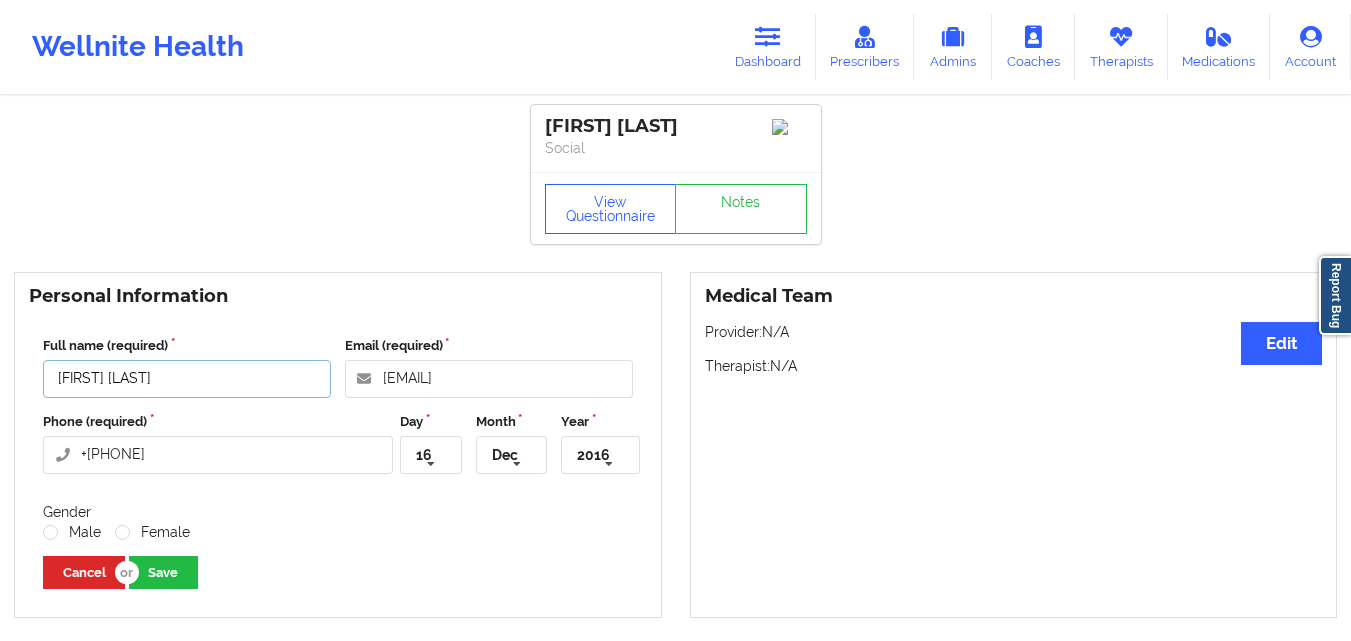 click on "[FIRST] [LAST]" at bounding box center [187, 379] 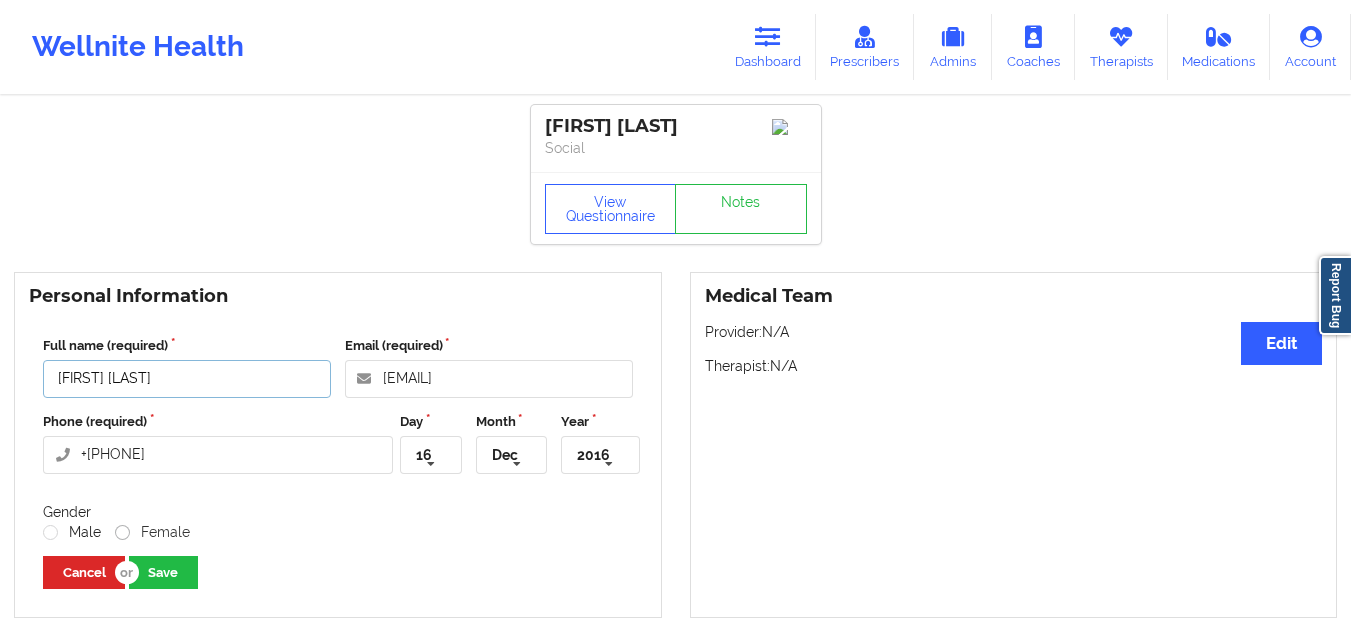 type on "[FIRST] [LAST]" 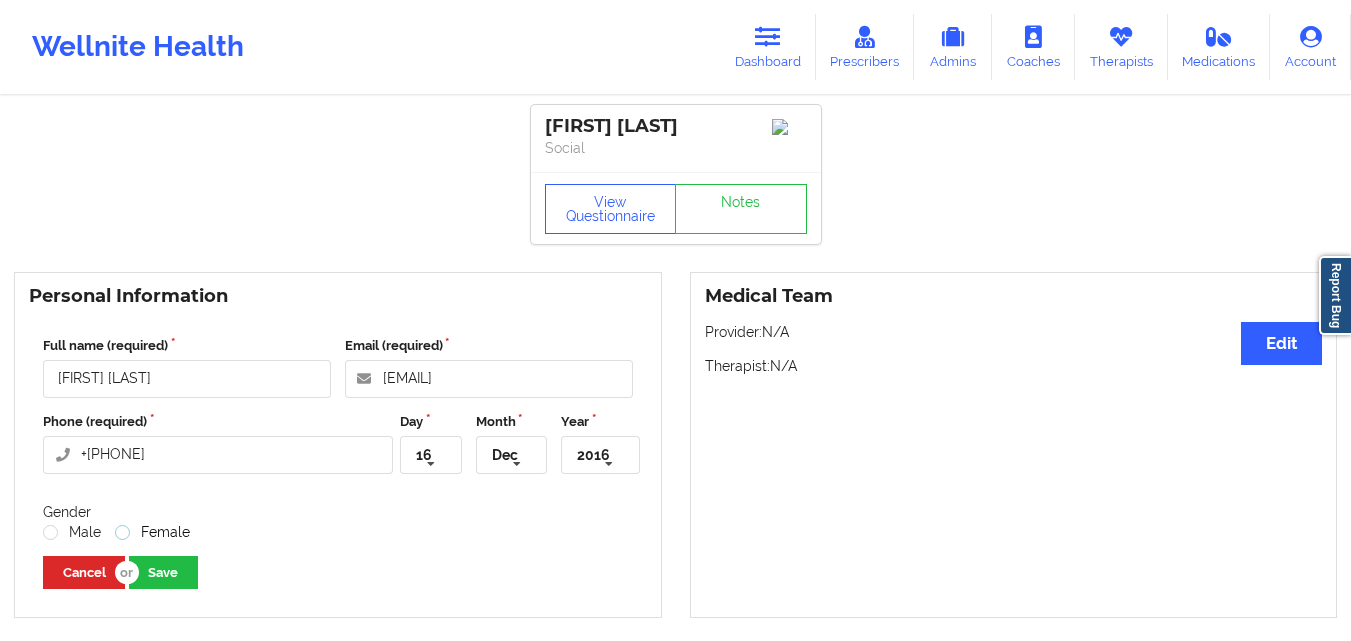 click on "Female" at bounding box center [152, 532] 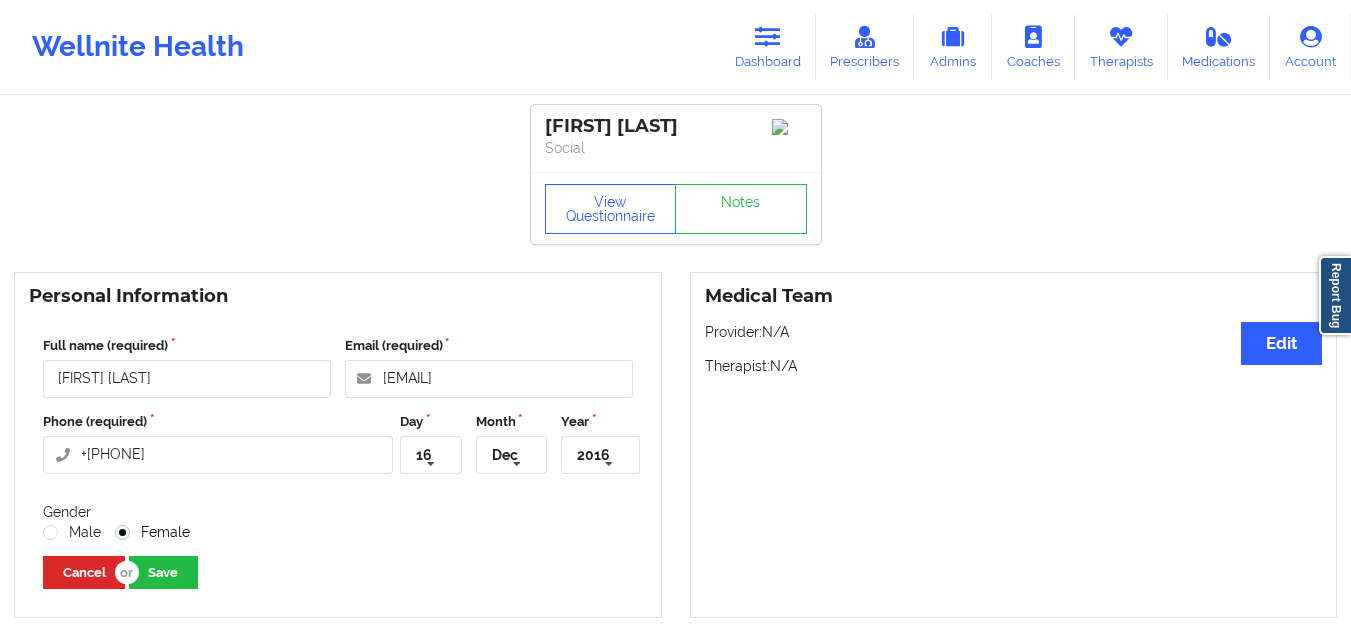 radio on "true" 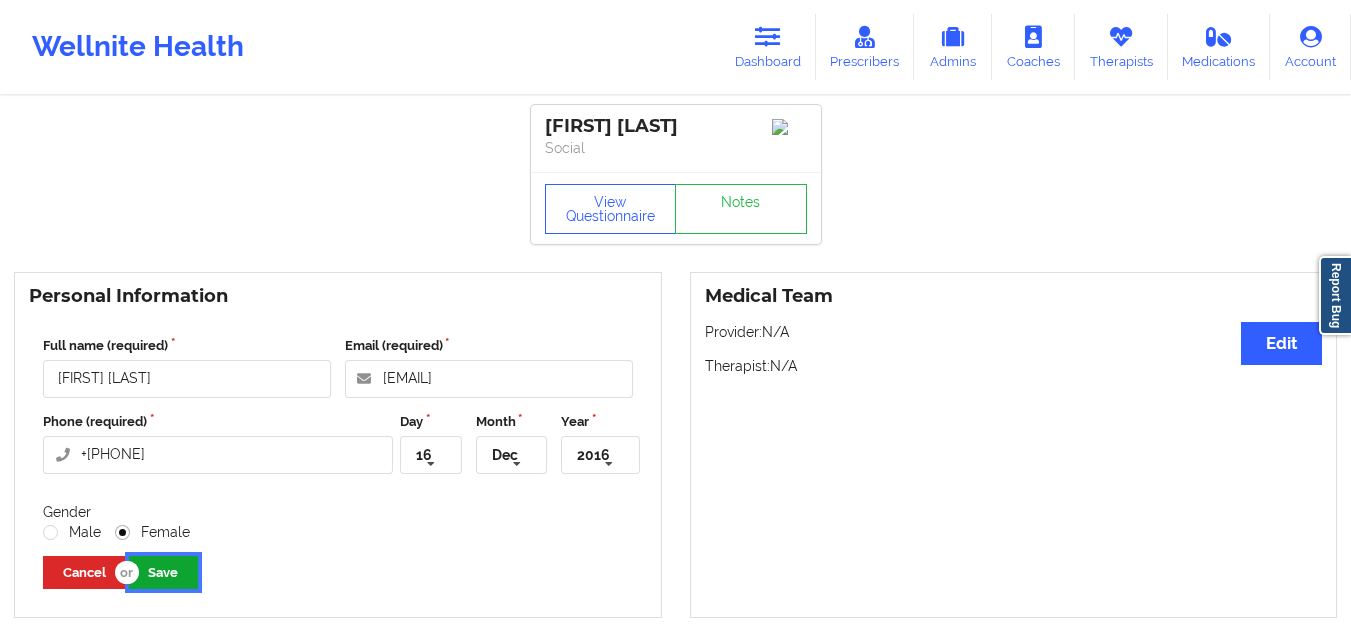 click on "Save" at bounding box center (163, 572) 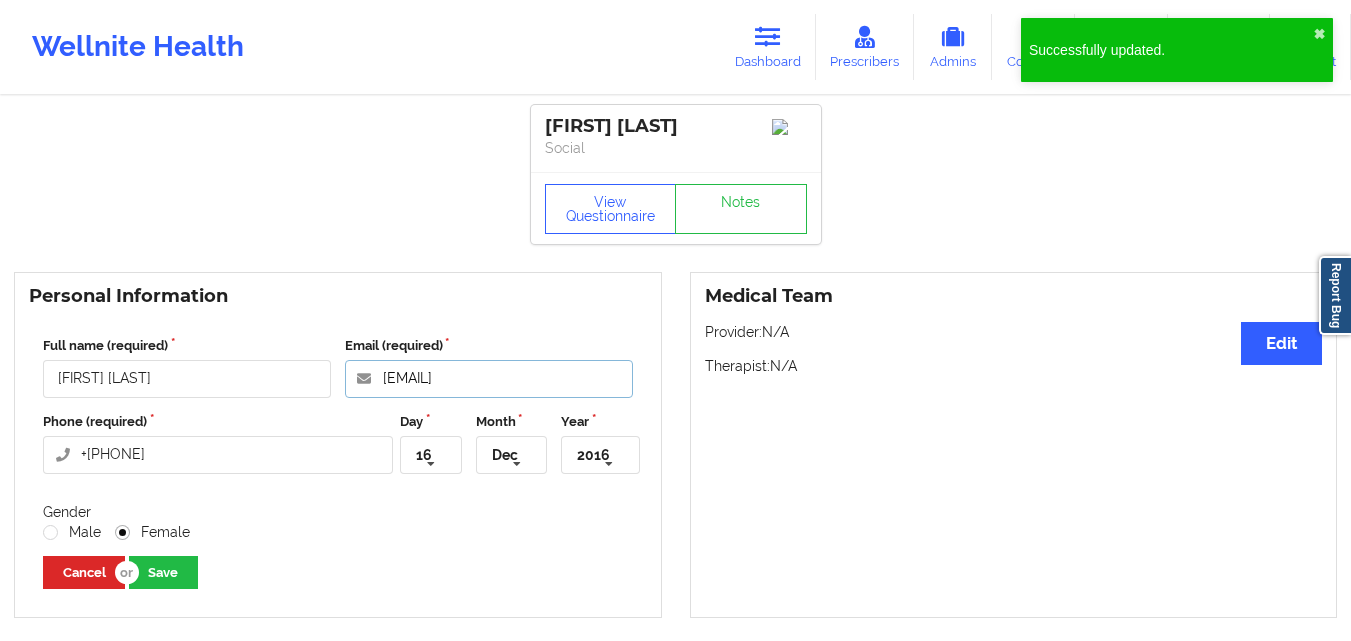 drag, startPoint x: 562, startPoint y: 385, endPoint x: 380, endPoint y: 383, distance: 182.01099 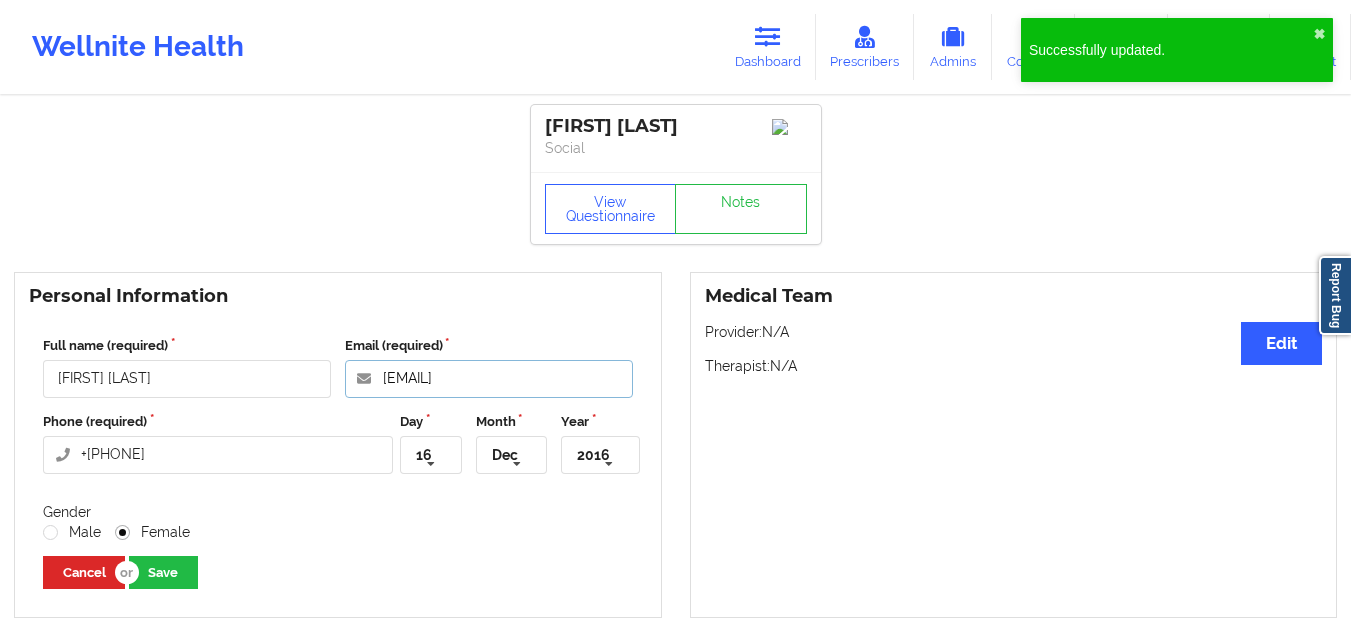 click on "[EMAIL]" at bounding box center [489, 379] 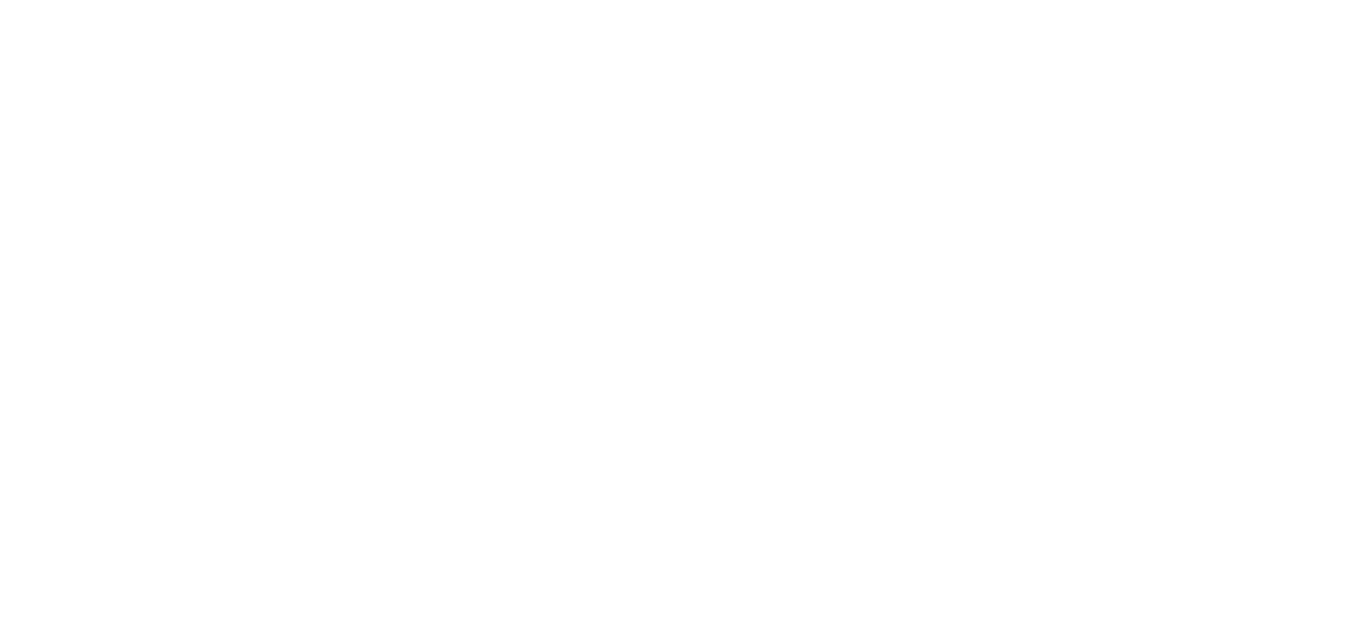 scroll, scrollTop: 0, scrollLeft: 0, axis: both 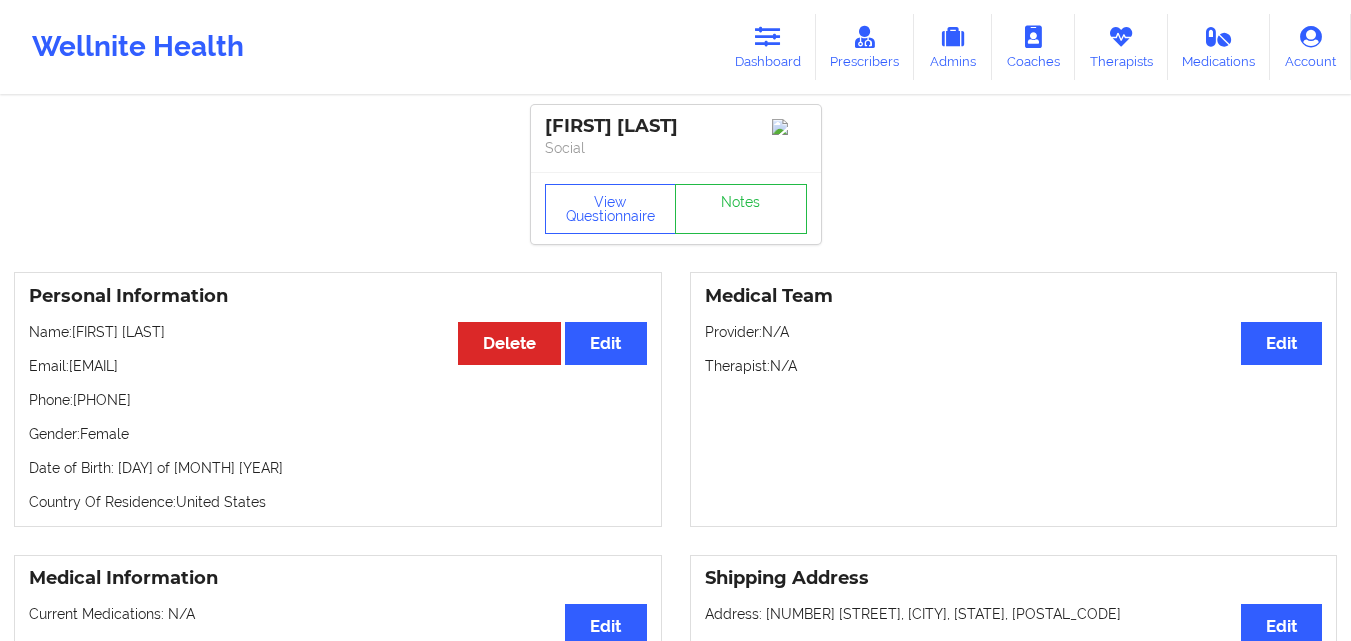 drag, startPoint x: 75, startPoint y: 341, endPoint x: 204, endPoint y: 338, distance: 129.03488 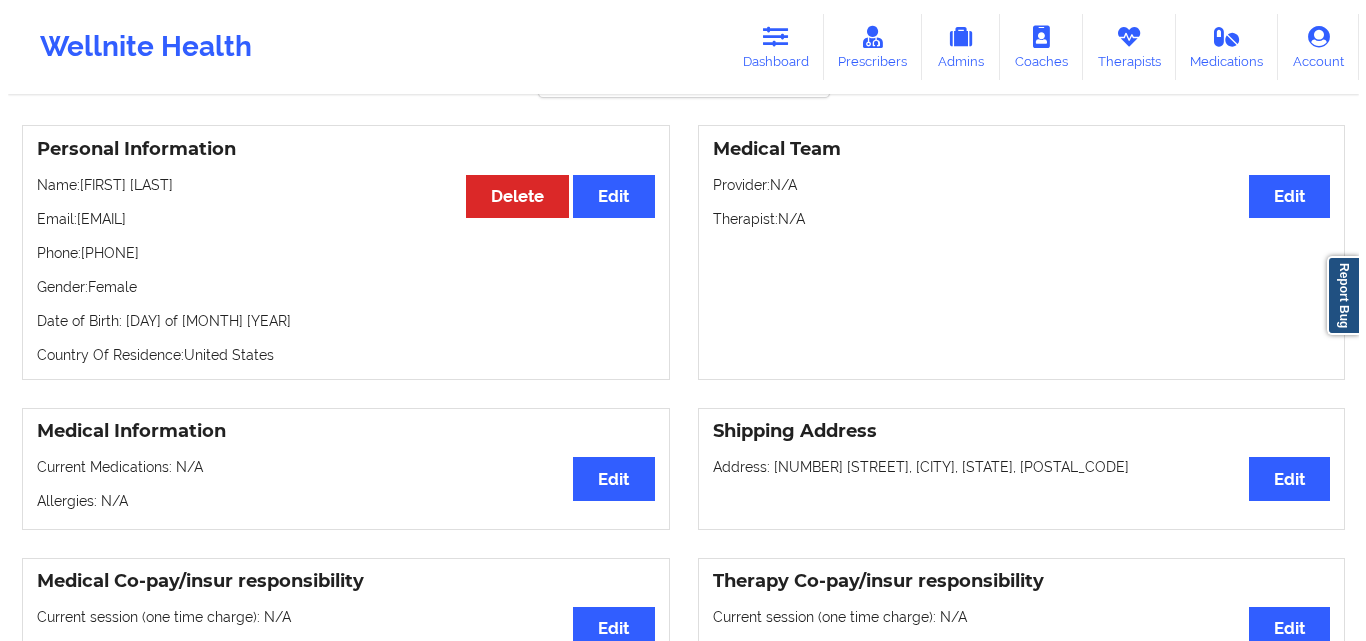 scroll, scrollTop: 0, scrollLeft: 0, axis: both 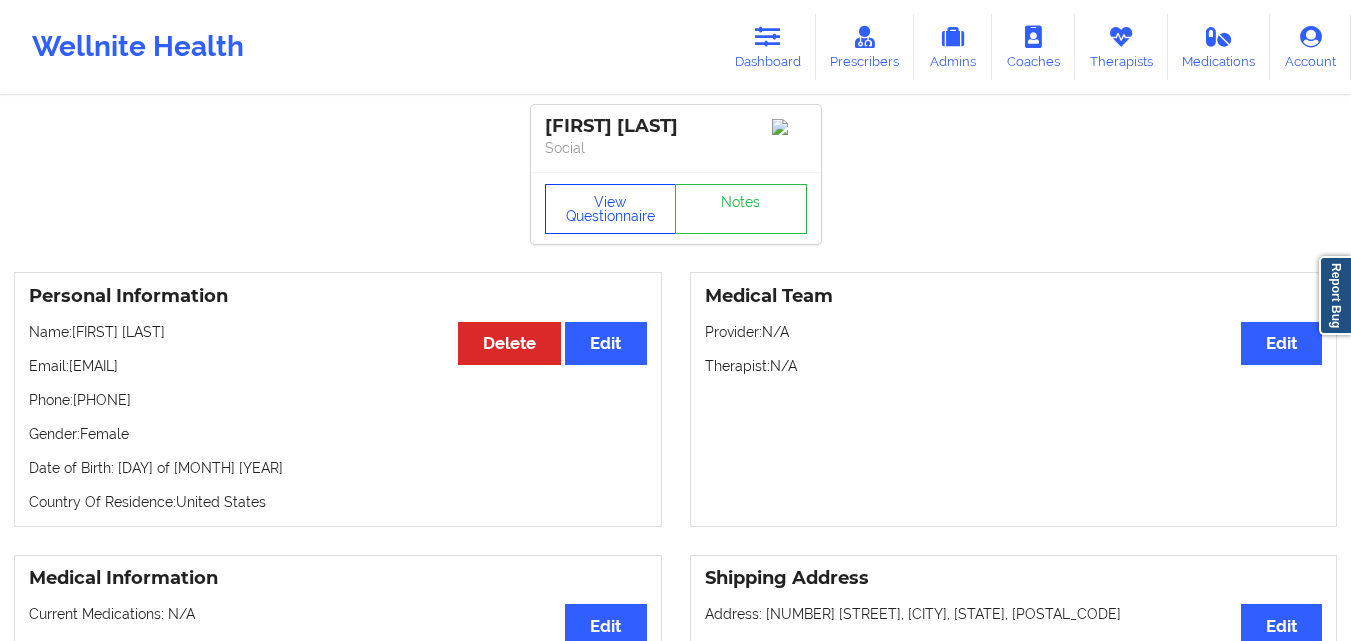 click on "View Questionnaire" at bounding box center (611, 209) 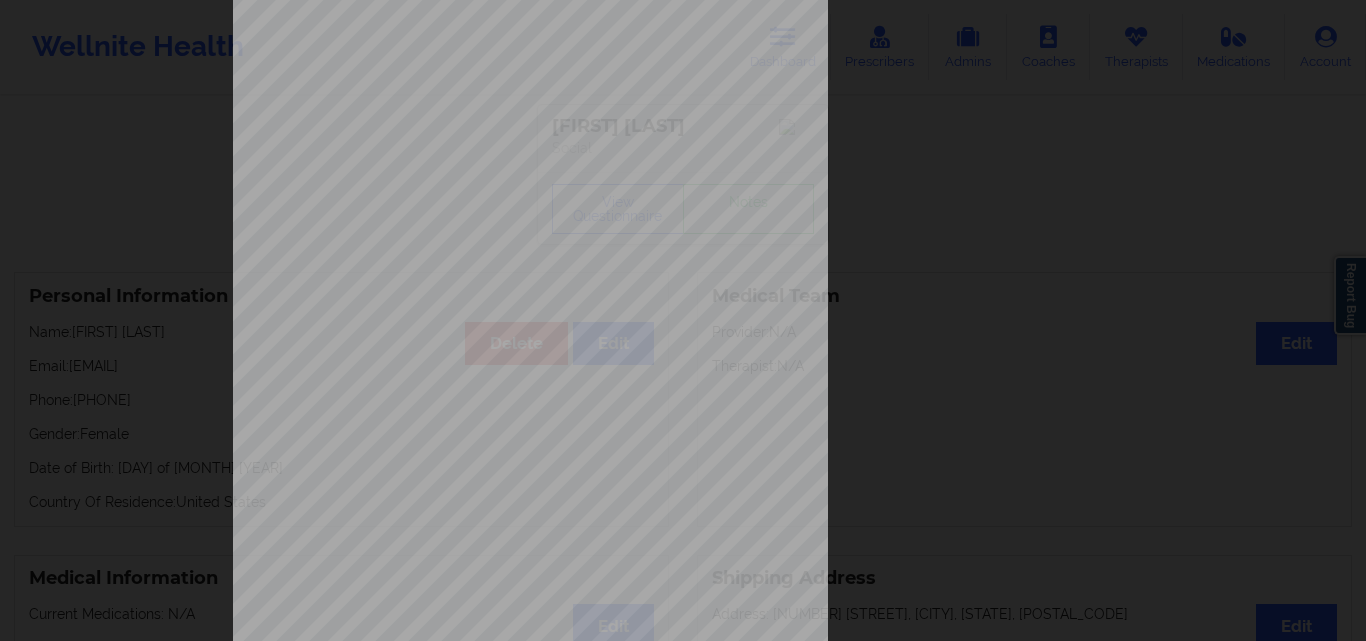 scroll, scrollTop: 313, scrollLeft: 0, axis: vertical 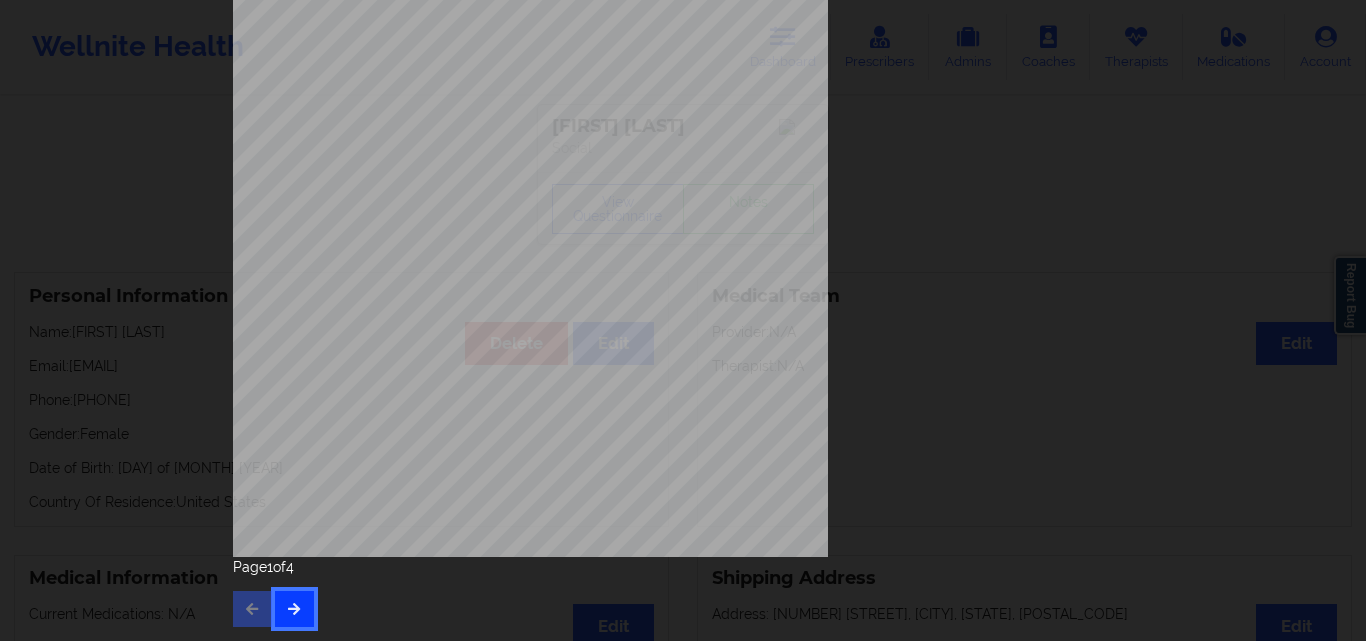 click at bounding box center (294, 609) 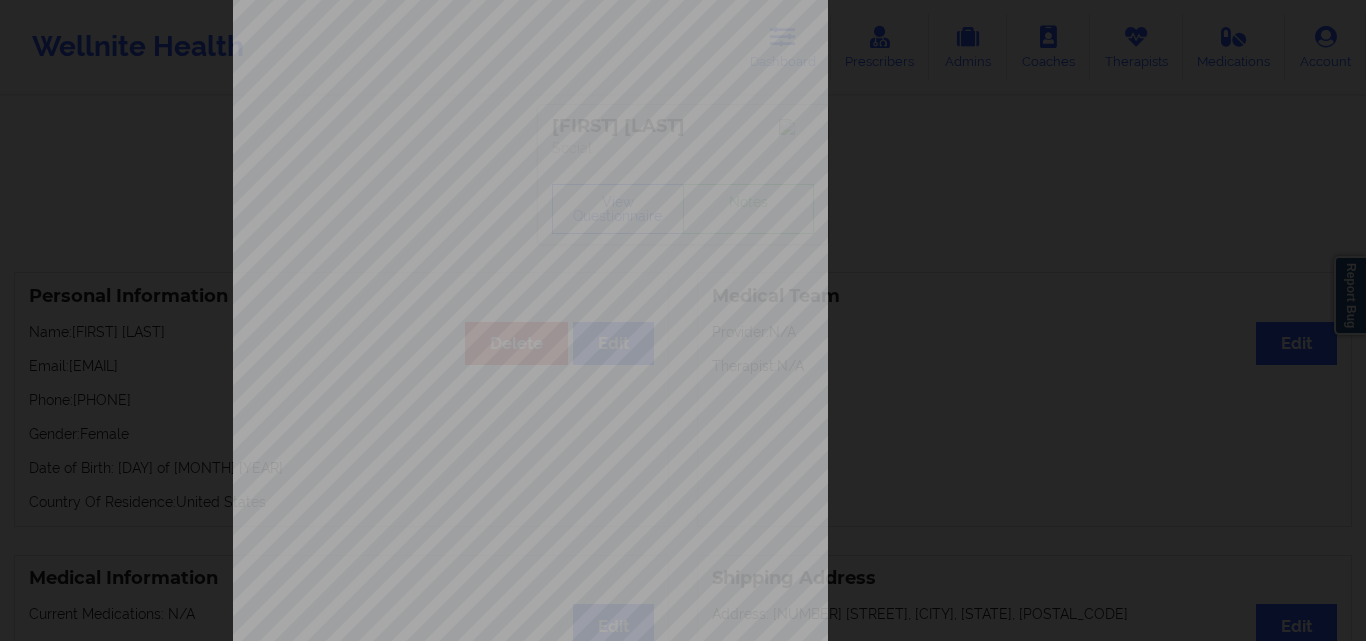 scroll, scrollTop: 313, scrollLeft: 0, axis: vertical 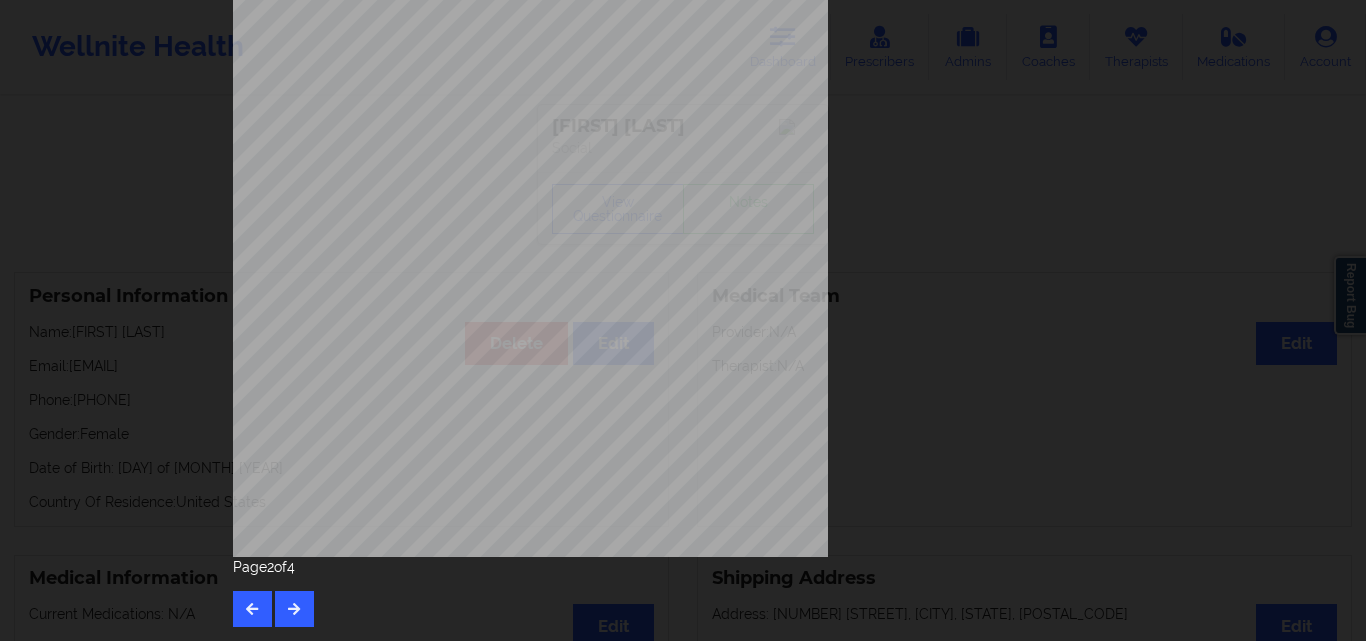 click on "Page  2  of  4" at bounding box center (683, 592) 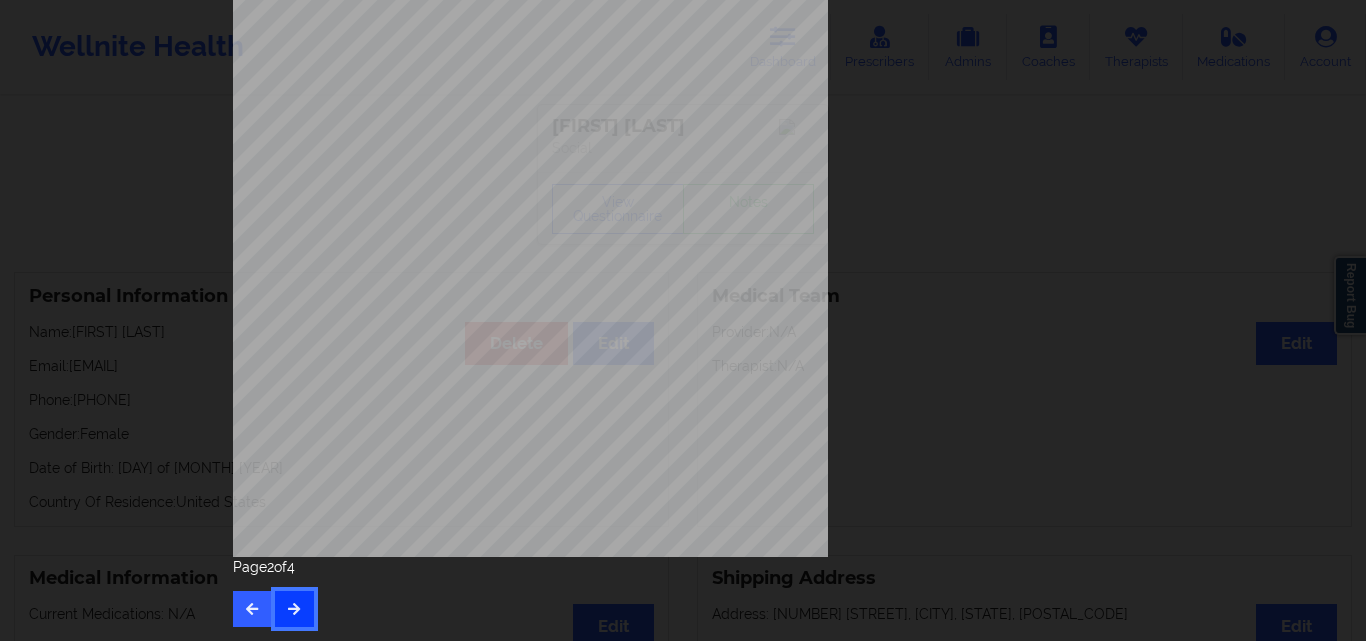 click at bounding box center (294, 609) 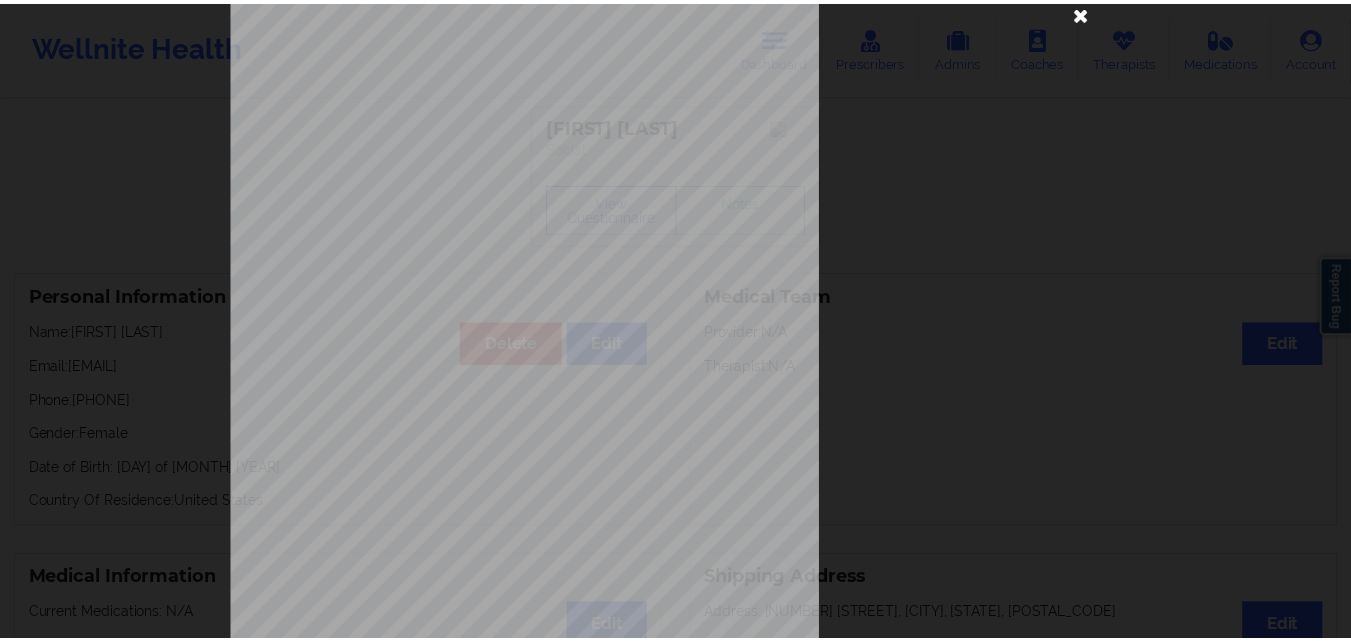 scroll, scrollTop: 0, scrollLeft: 0, axis: both 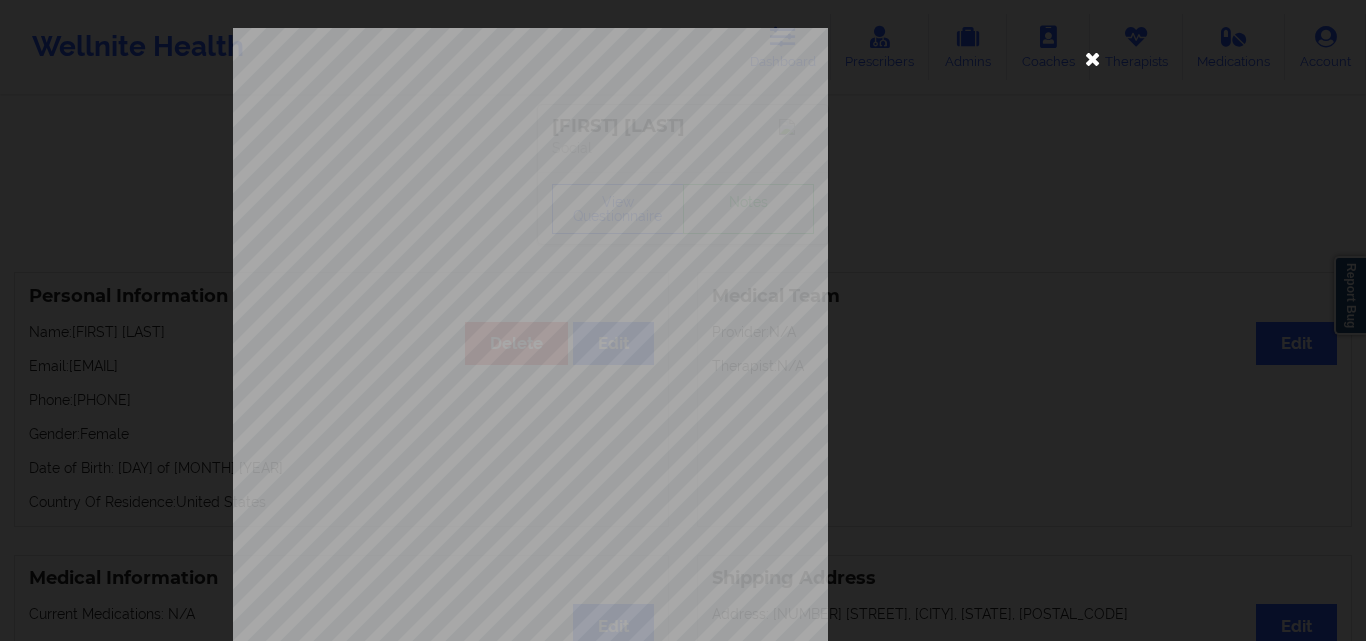 click at bounding box center [1093, 58] 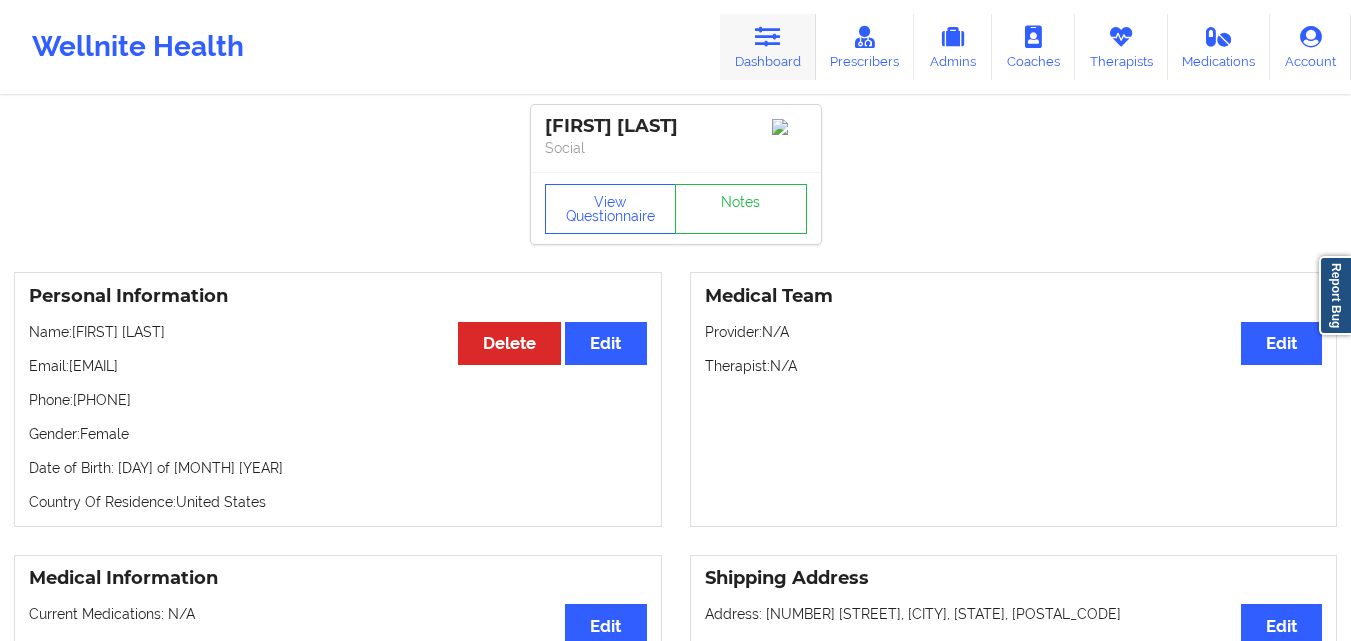 click on "Dashboard" at bounding box center [768, 47] 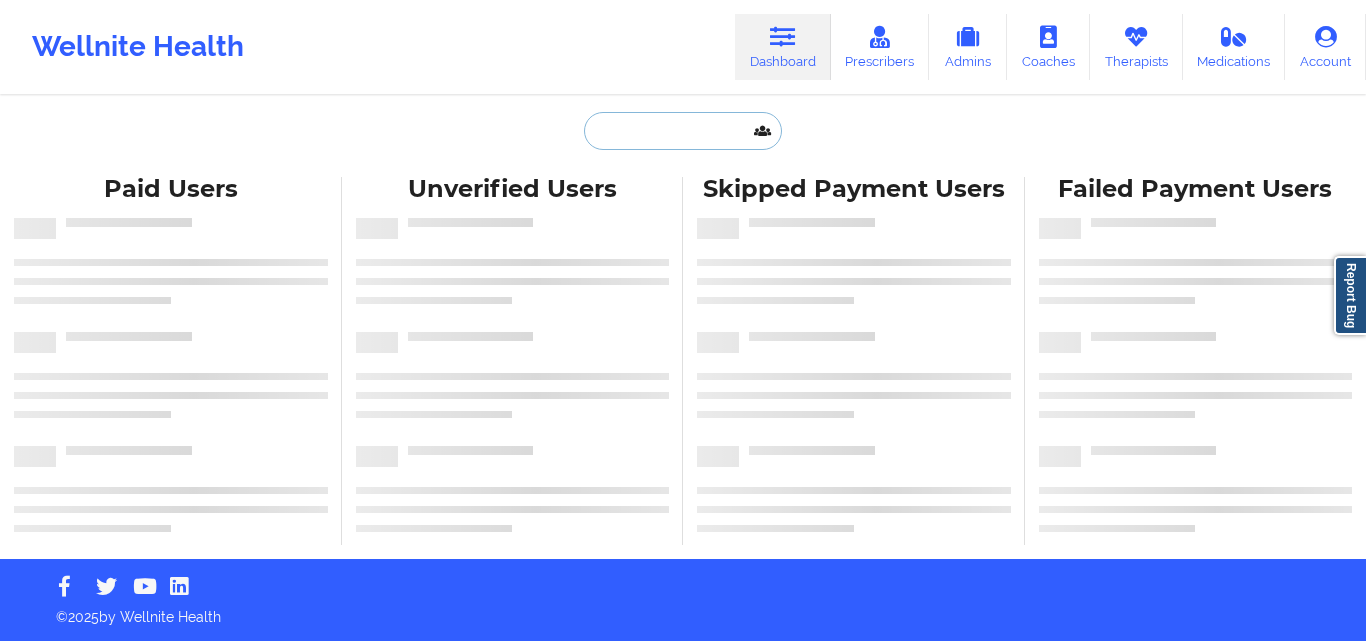 click at bounding box center [683, 131] 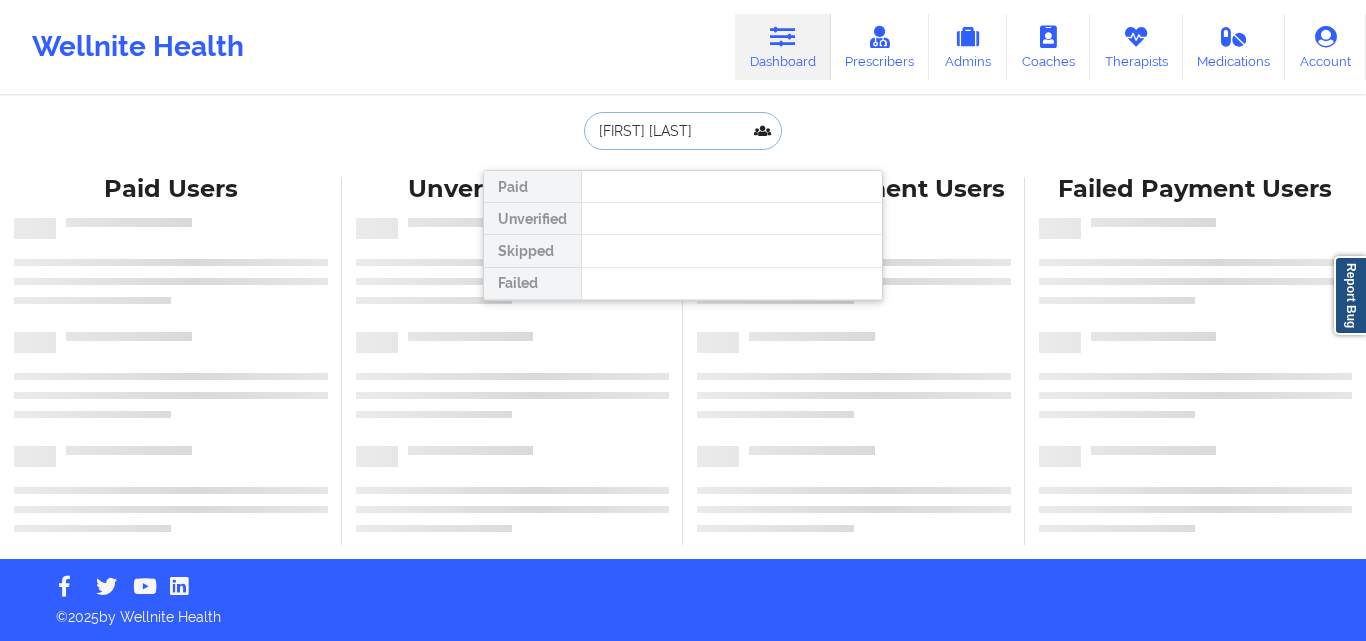 click on "NICOLE SHAW" at bounding box center [683, 131] 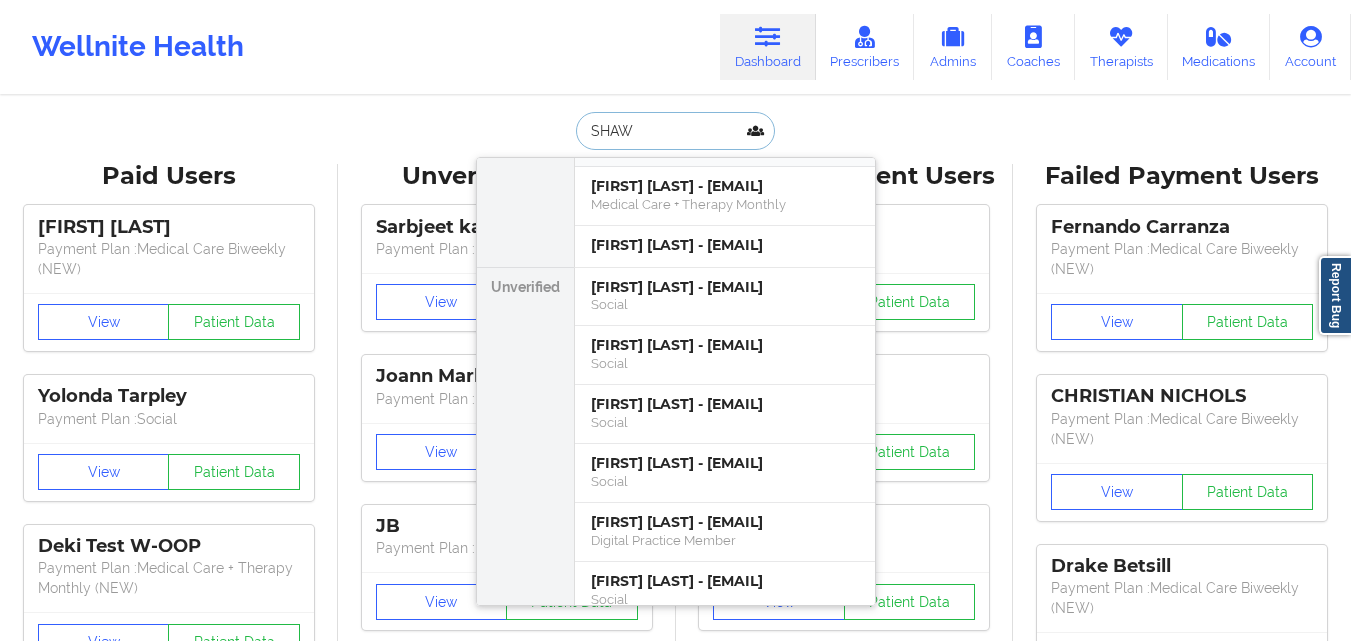 scroll, scrollTop: 200, scrollLeft: 0, axis: vertical 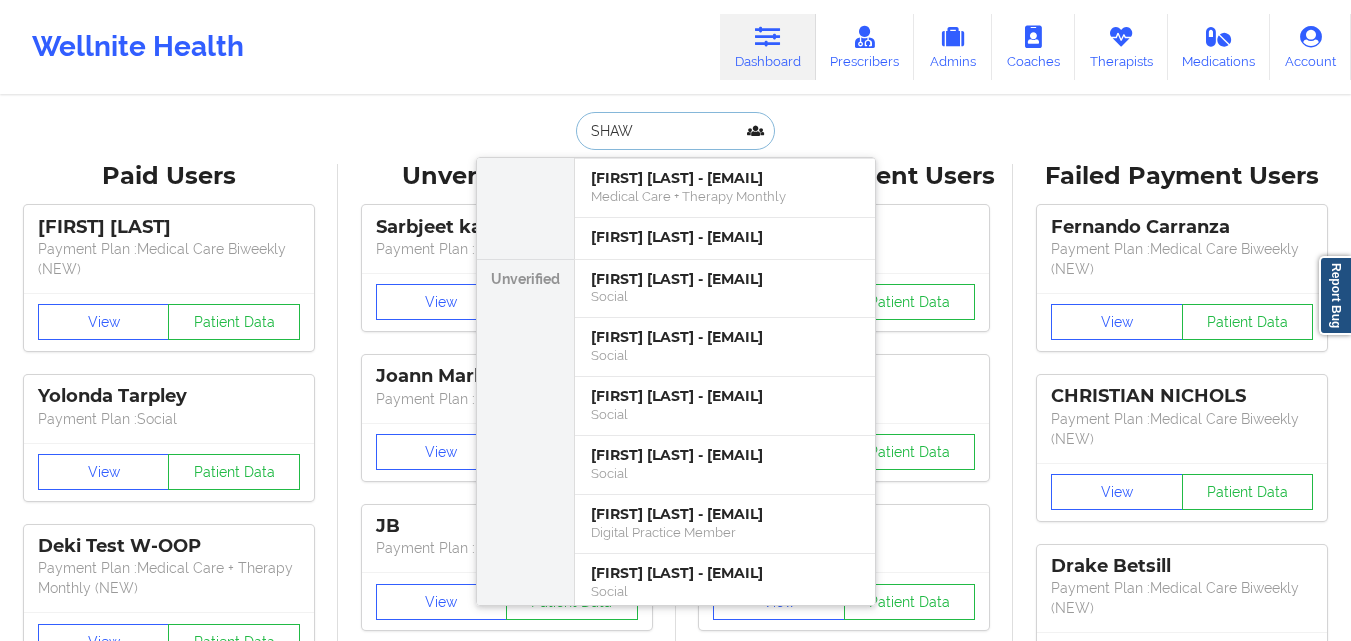 click on "SHAW" at bounding box center (675, 131) 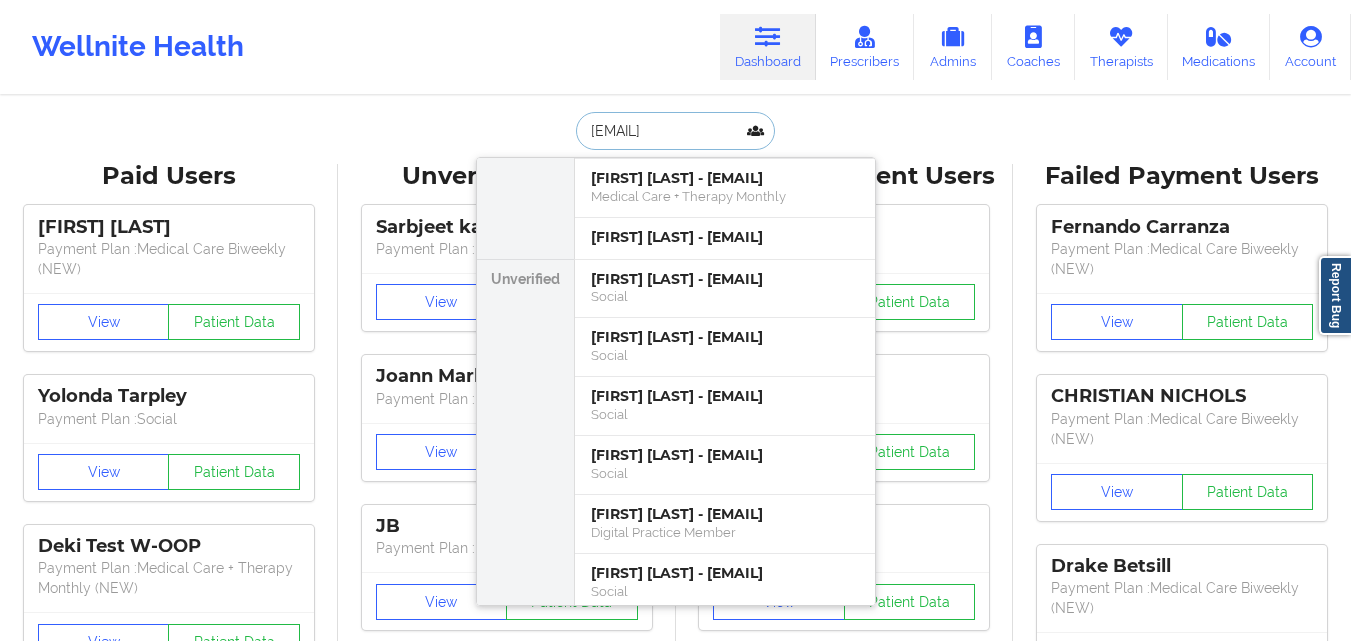 scroll, scrollTop: 0, scrollLeft: 49, axis: horizontal 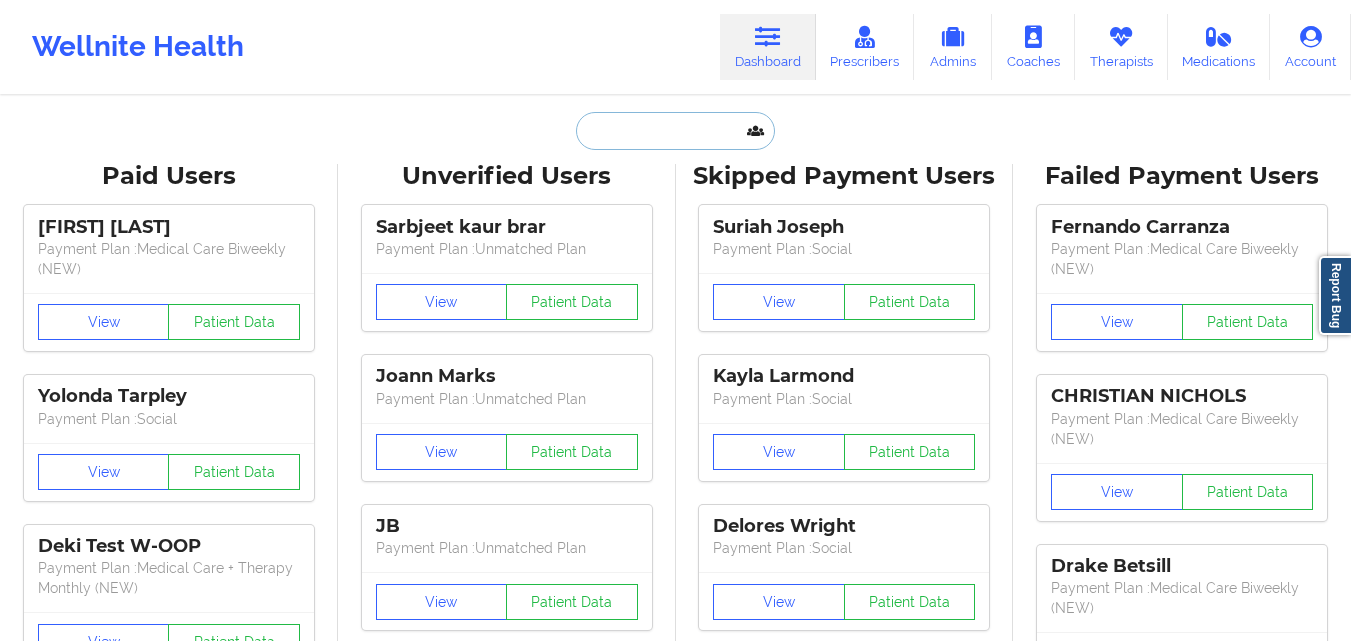 click at bounding box center [675, 131] 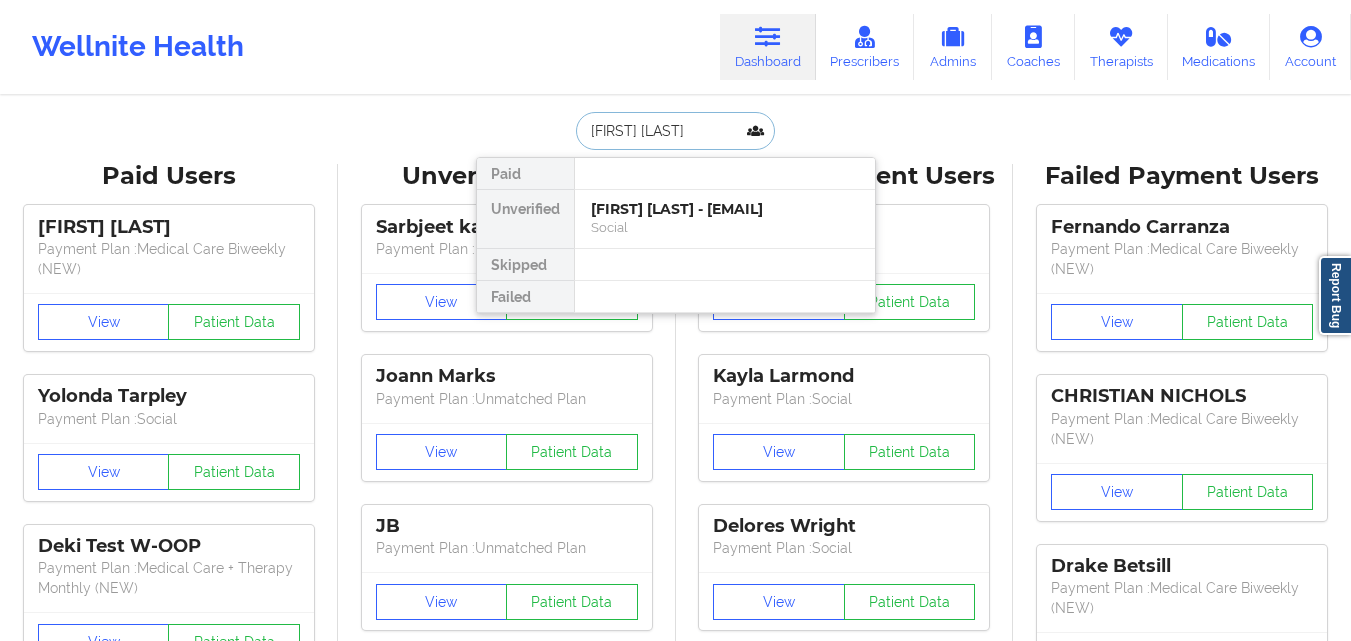 click on "SYLVIA APPOLON" at bounding box center (675, 131) 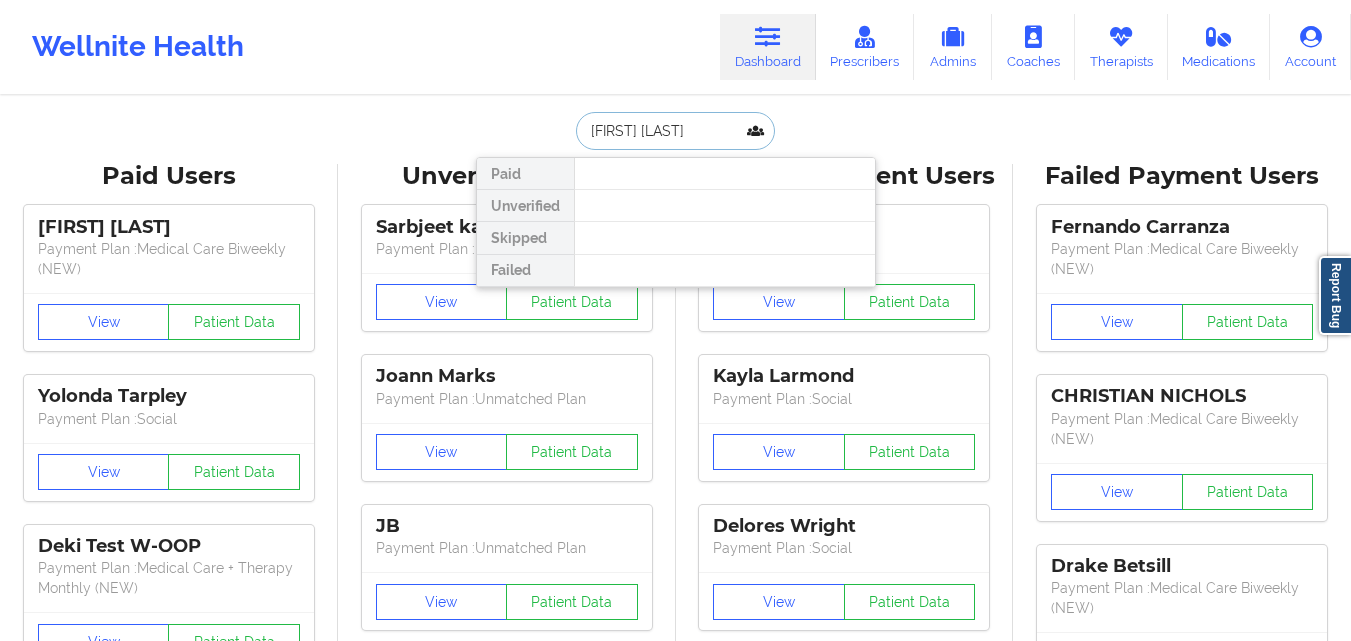 click on "SERGUEI SATZKOI" at bounding box center [675, 131] 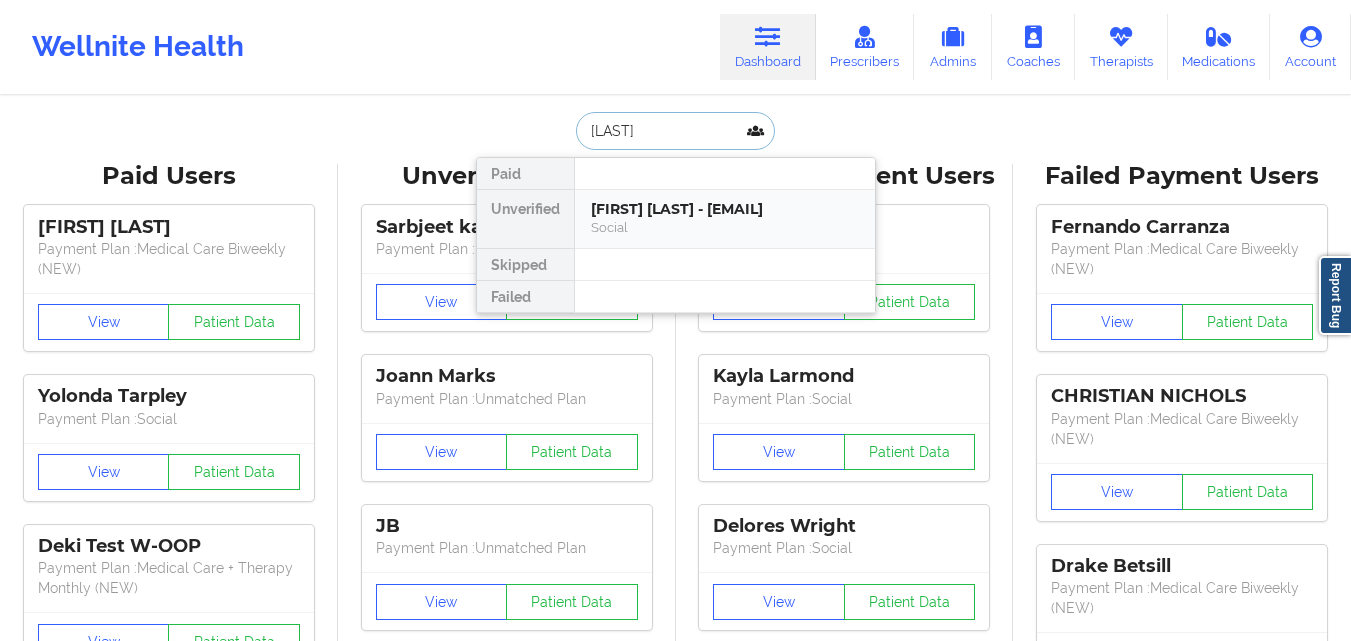 click on "Serguei a satzkoi - ssatzkoi@icloud.com" at bounding box center (725, 209) 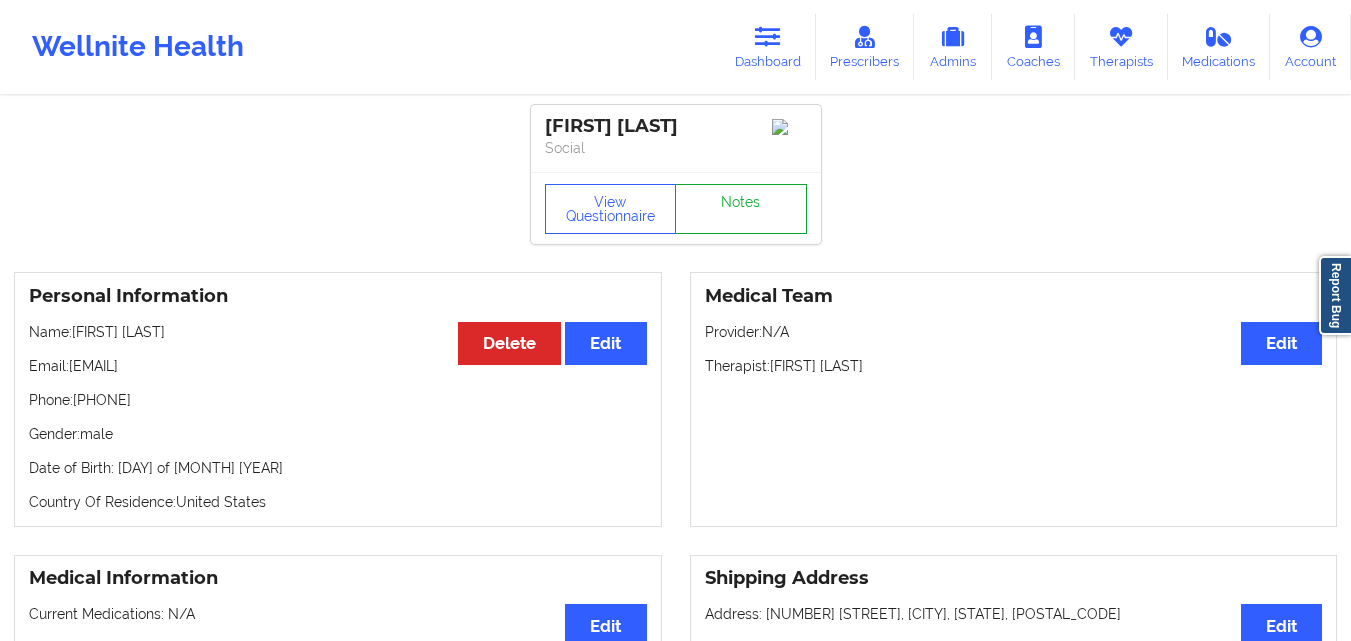 click on "Notes" at bounding box center (741, 209) 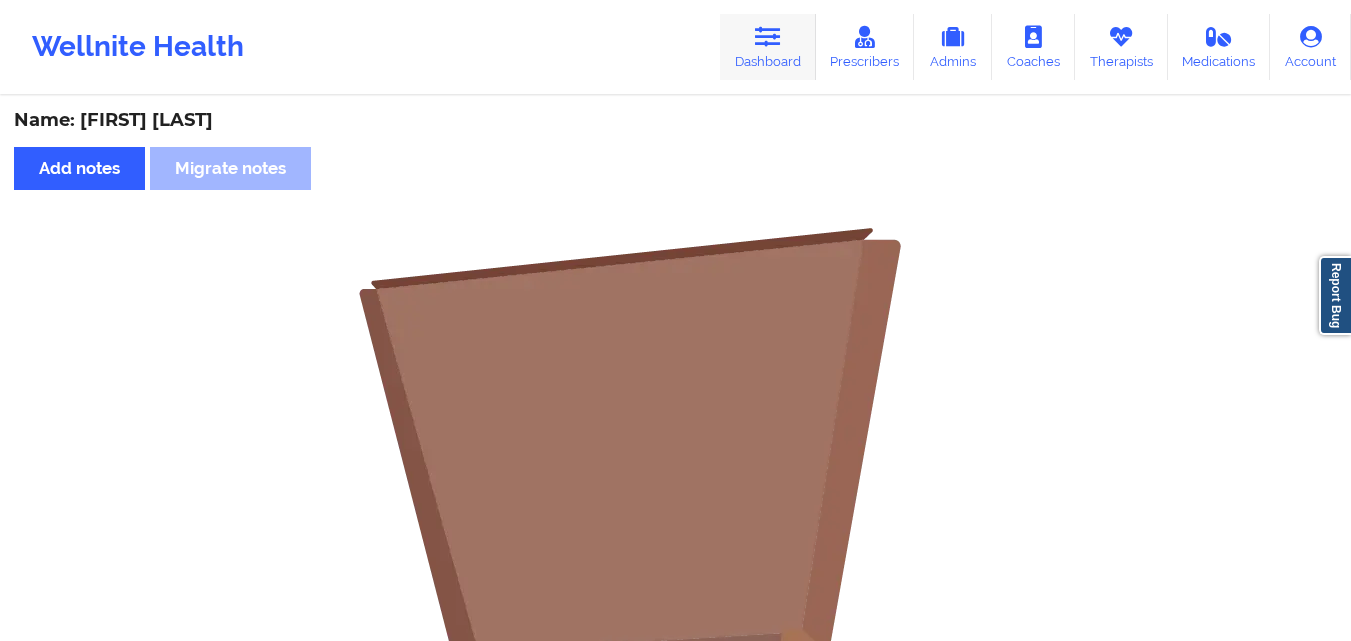click on "Dashboard" at bounding box center [768, 47] 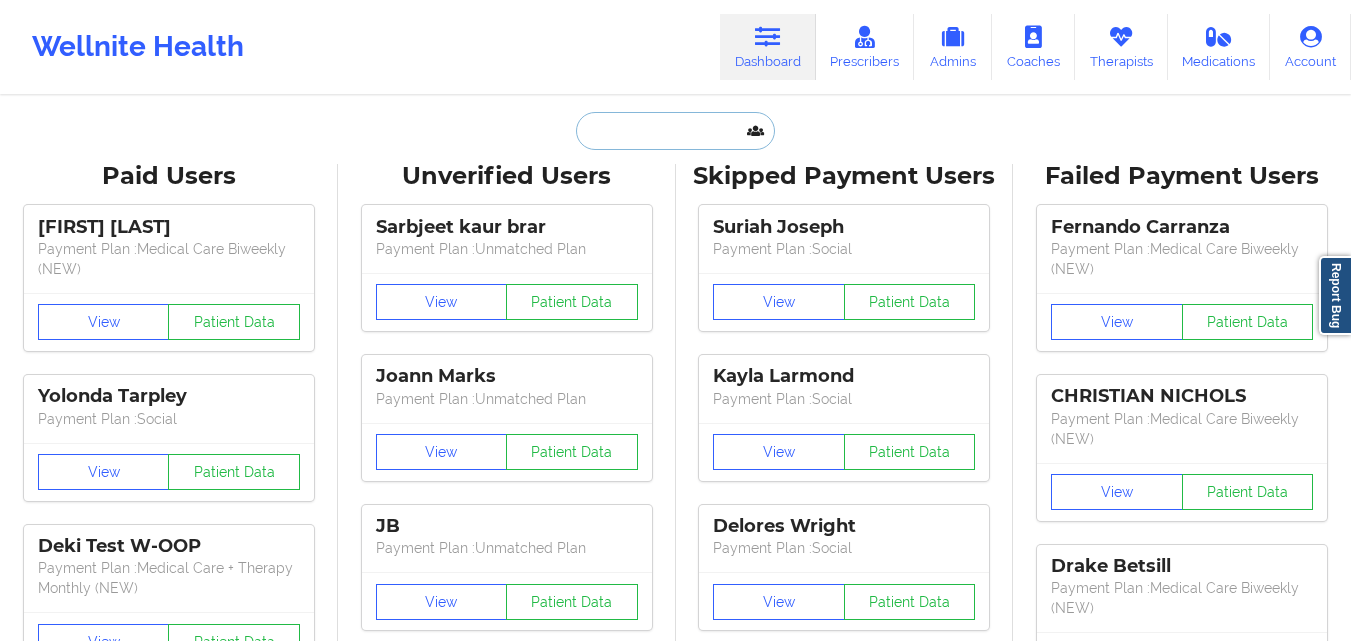 paste on "KAREEN ANDERSON" 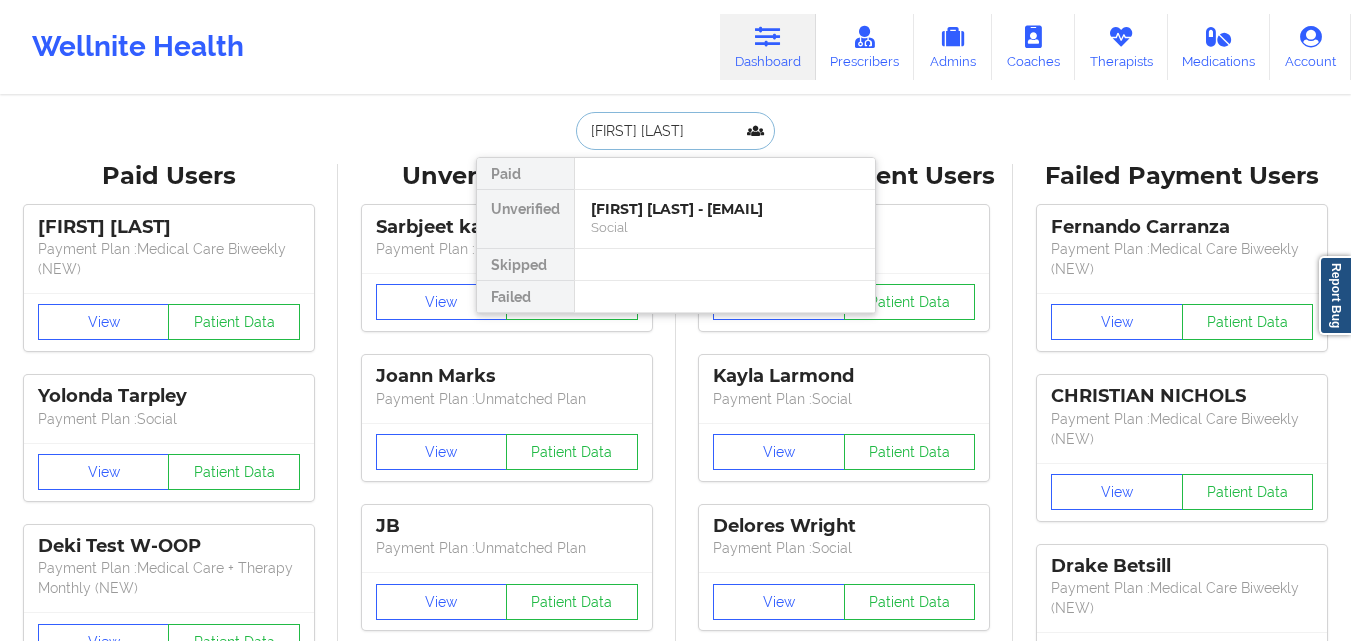 click on "KAREEN ANDERSON" at bounding box center [675, 131] 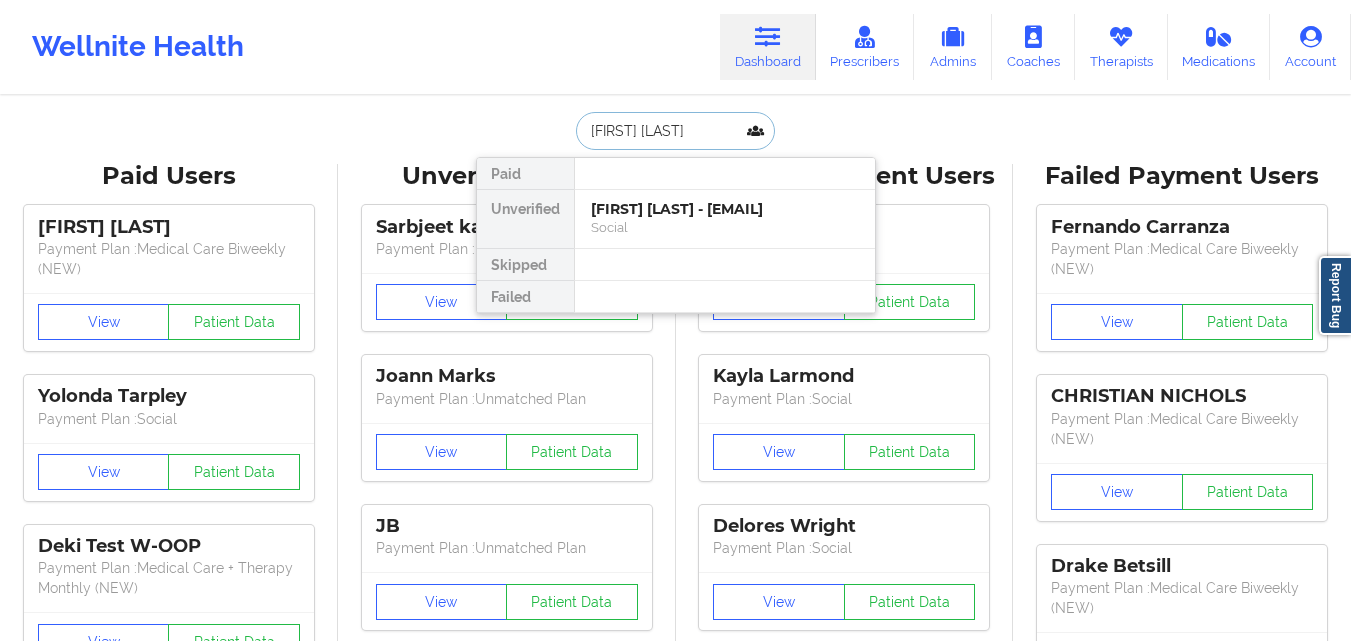click on "KAREEN ANDERSON" at bounding box center [675, 131] 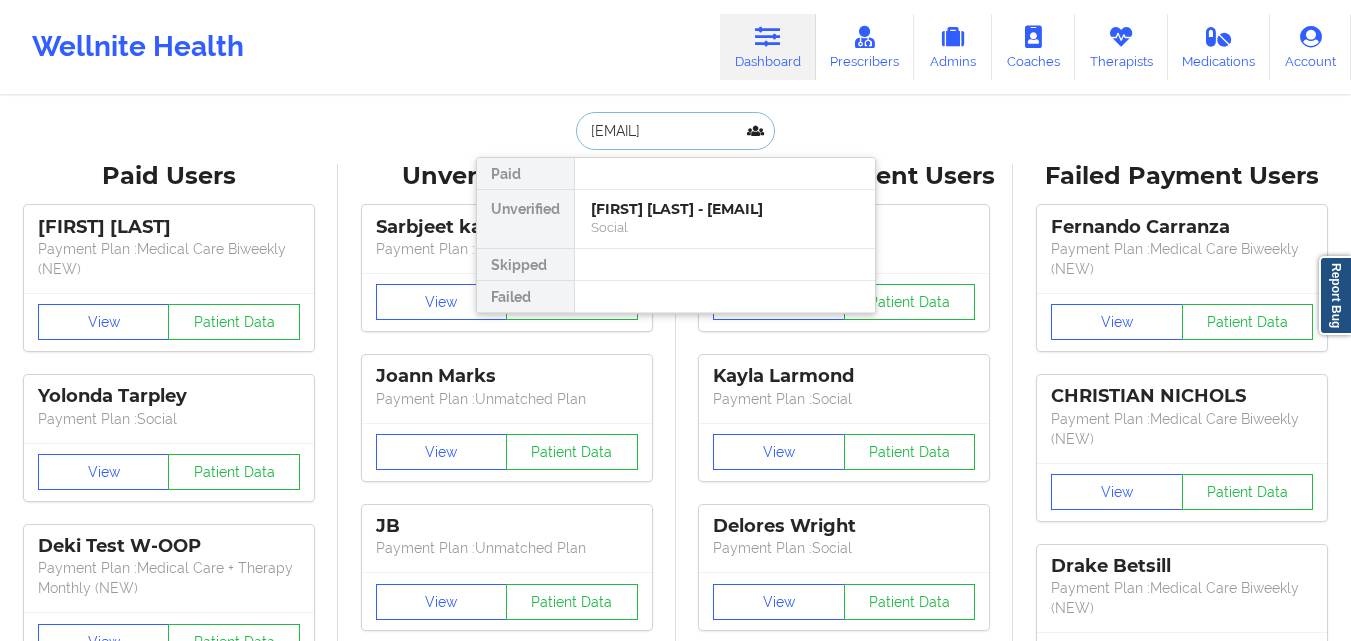 click on "STEVENTHEHANDYMAN@ICLOUD.COM" at bounding box center (675, 131) 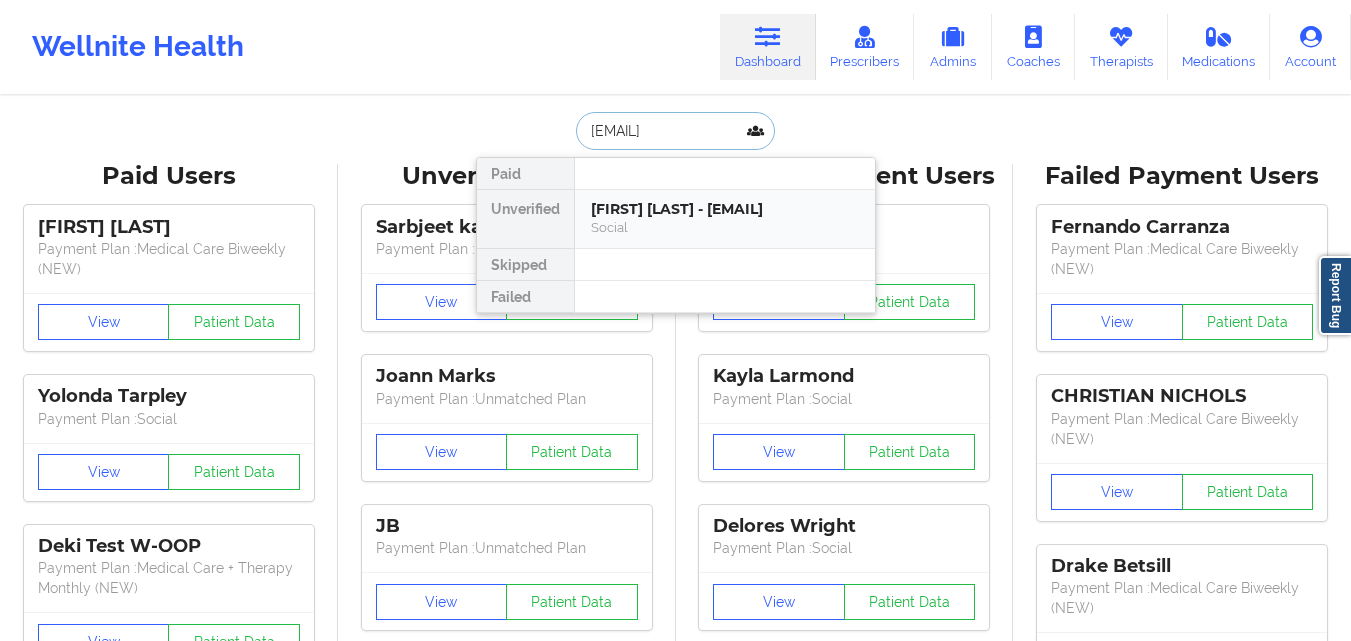 click on "Steven kimbeell - steventhehandyman@icloud.com" at bounding box center (725, 209) 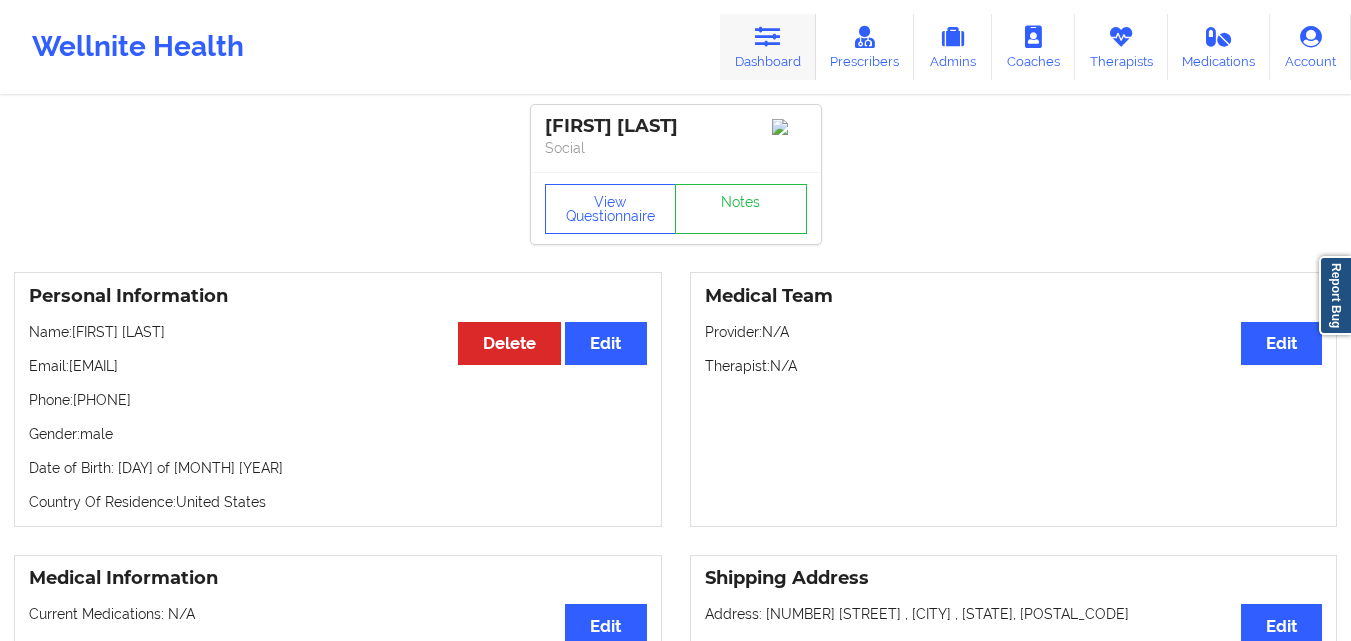 click on "Dashboard" at bounding box center (768, 47) 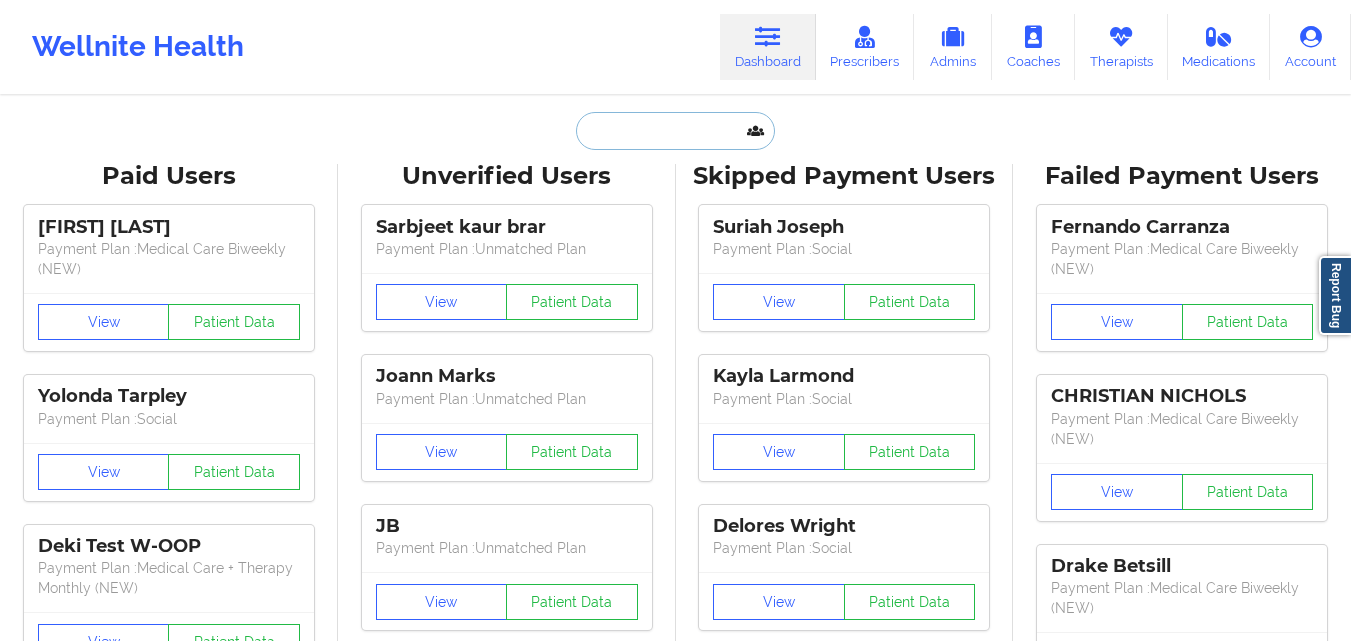 click at bounding box center (675, 131) 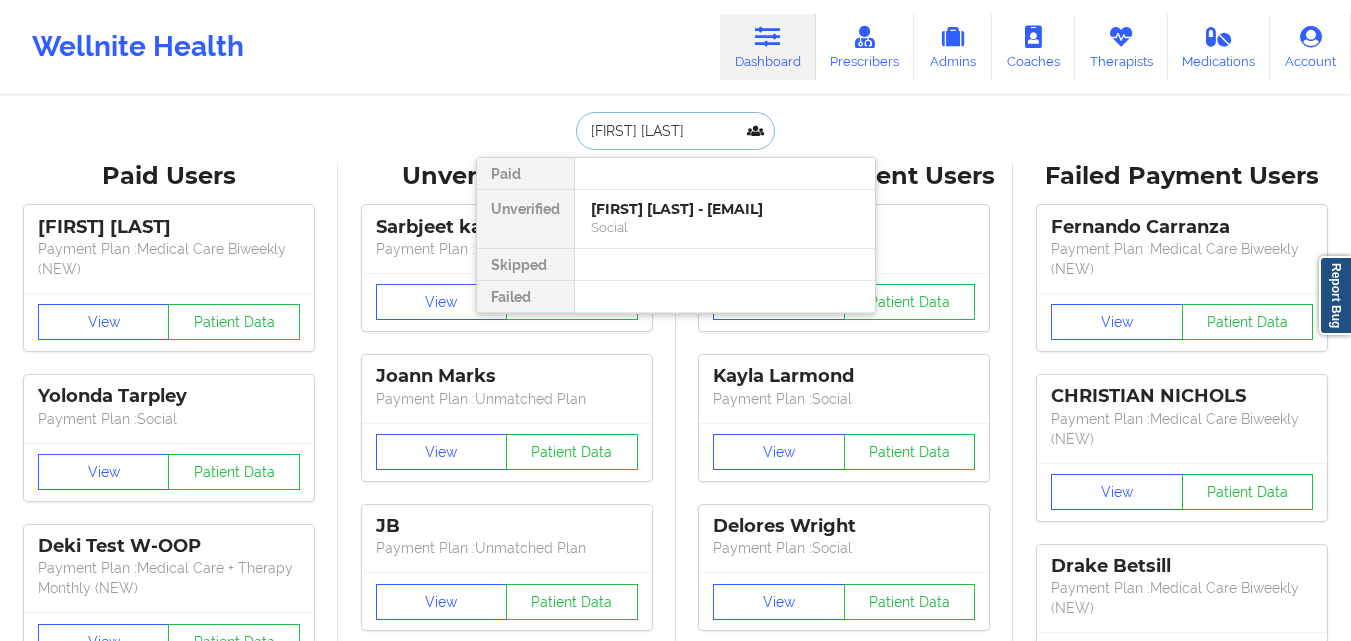 click on "Justin Barrera" at bounding box center [675, 131] 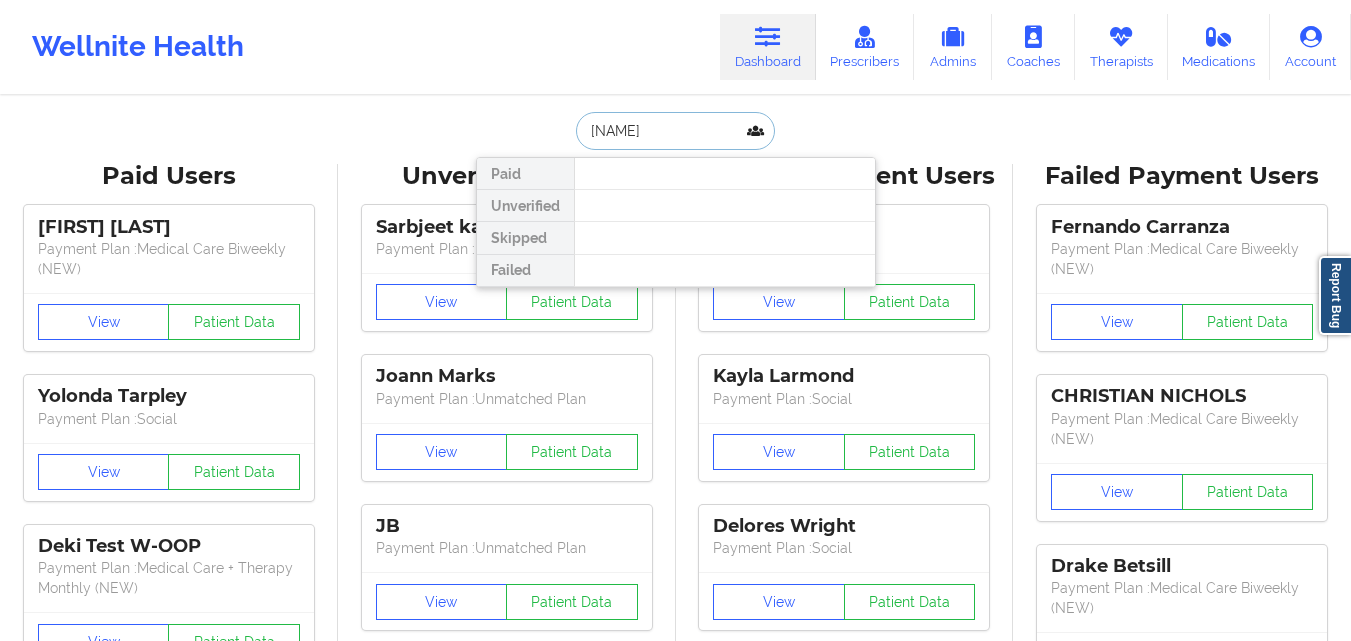 type on "dreisinger" 